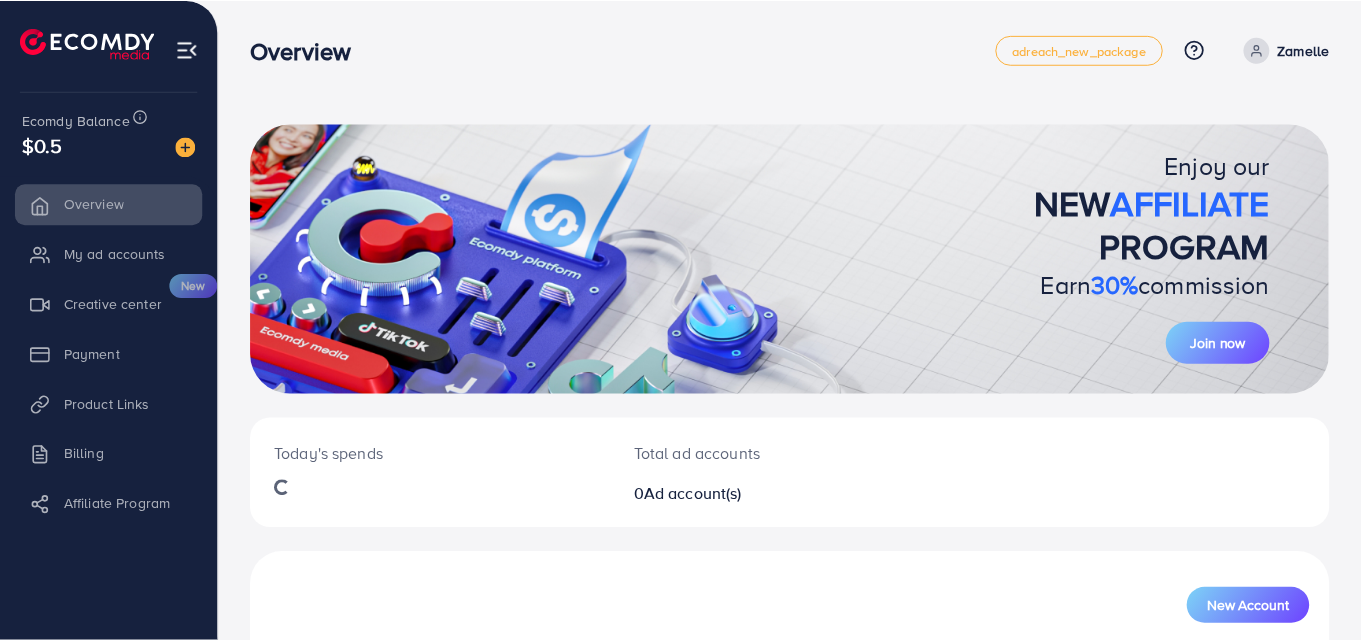 scroll, scrollTop: 0, scrollLeft: 0, axis: both 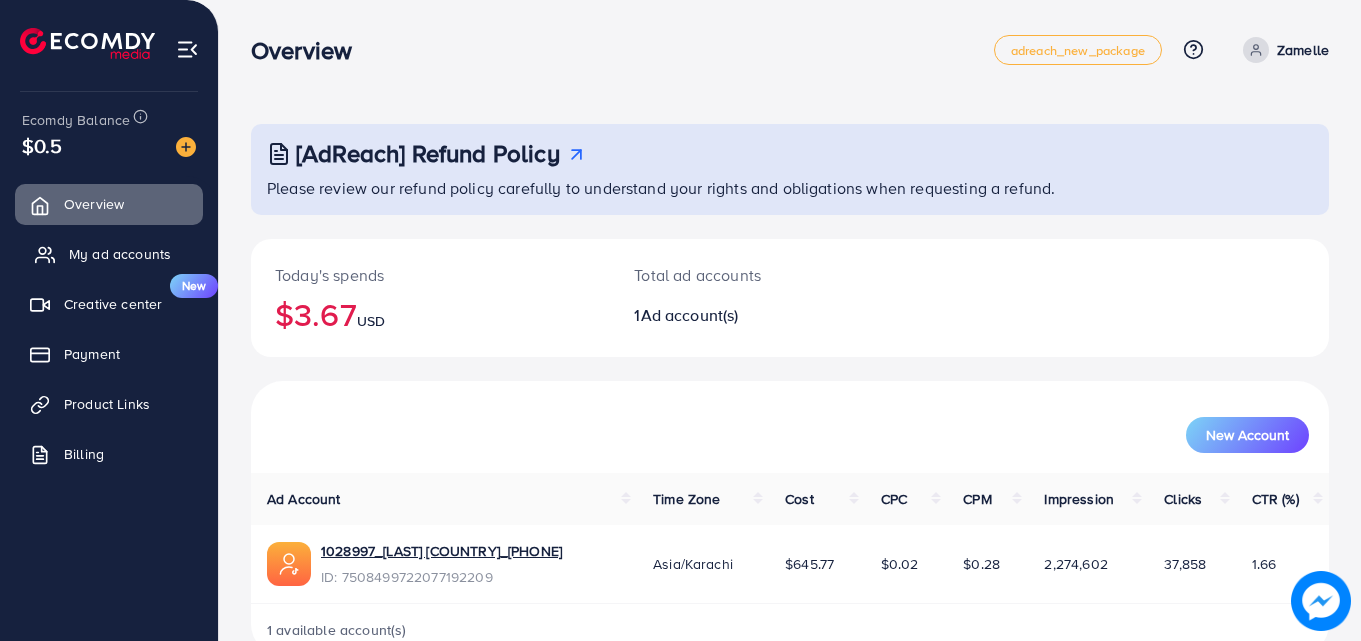 click on "My ad accounts" at bounding box center (120, 254) 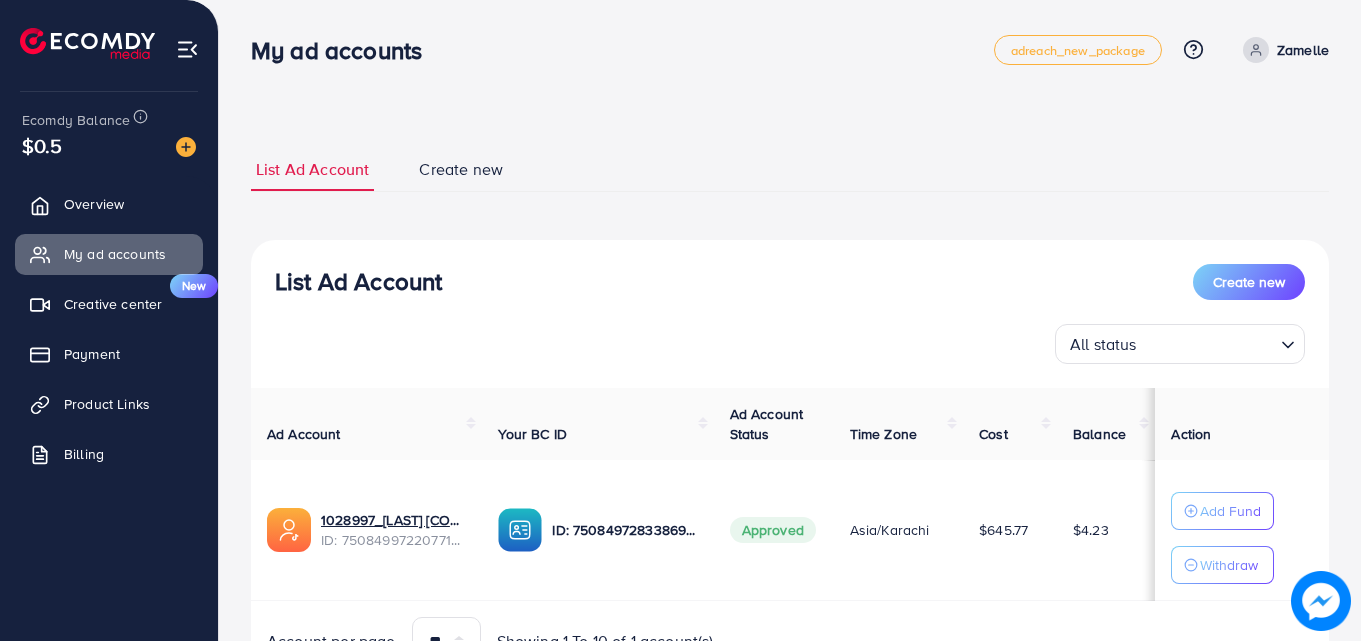 click on "List Ad Account Create new  List Ad Account   Create new
All status
Loading...                   Ad Account Your BC ID Ad Account Status Time Zone Cost Balance Action            1028997_Zamelle Pakistan_1748208831279  ID: 7508499722077192209 ID: 7508497283386933255  Approved   Asia/Karachi   $645.77   $4.23   Add Fund   Withdraw           Account per page  ** ** ** ***  Showing 1 To 10 of 1 account(s)   Step 1: TikTok For Business Account   Connect to TikTok for Business to access all of your business account in one place   user6161946088830   User ID: 7508496515808773137   By connecting your account, you agree to our   TikTok Business Product (Data) Terms   Step 2: TikTok For Business Center   Business Center is a powerful business management tool that lets organizations   Zamelle   User ID: 7508497283386933255  You can only generate up to 3 BC  + Create New   Step 3: TikTok Ad Account   Create a TikTok Ad account  Business Center name ******* Account Name Currency ***" at bounding box center [790, 372] 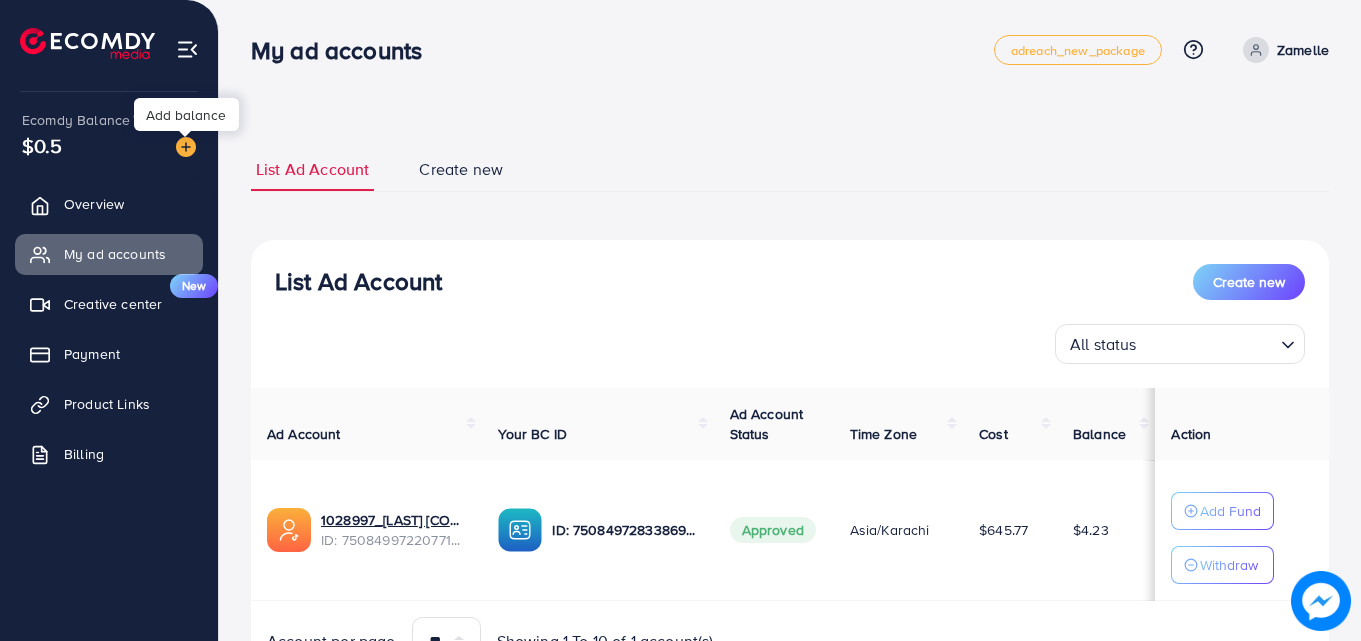 click at bounding box center (186, 147) 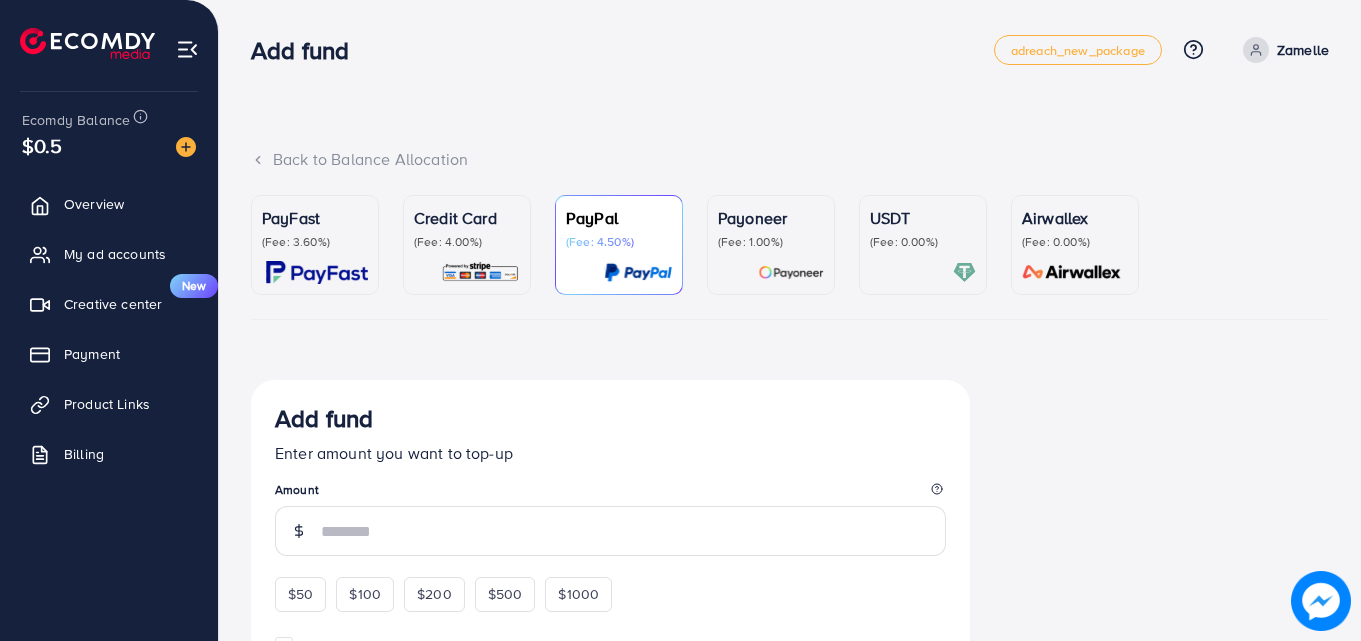 click at bounding box center [317, 272] 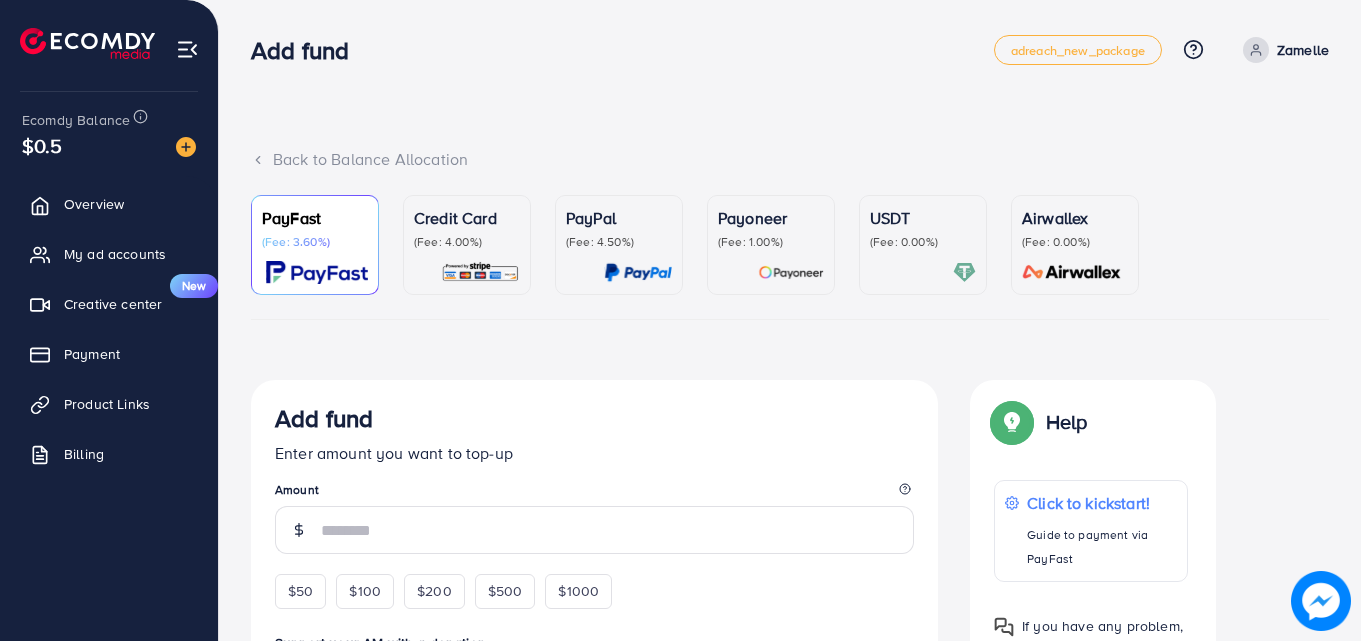 scroll, scrollTop: 100, scrollLeft: 0, axis: vertical 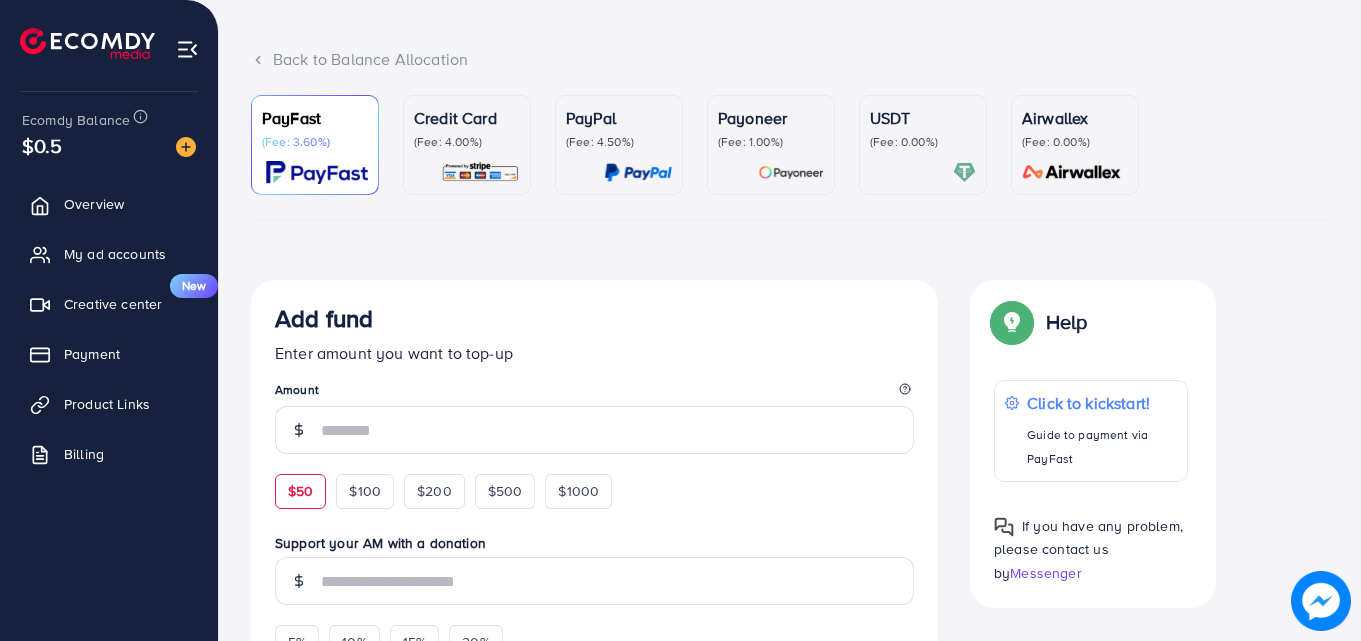 click on "$50" at bounding box center (300, 491) 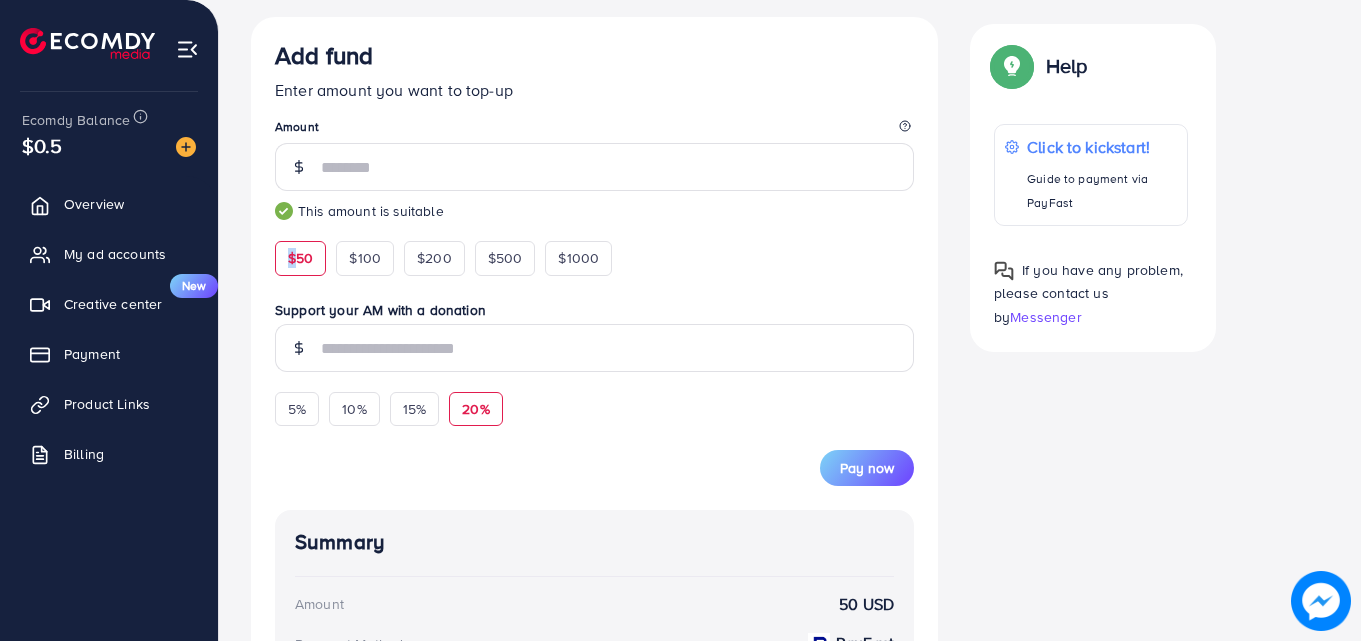 scroll, scrollTop: 400, scrollLeft: 0, axis: vertical 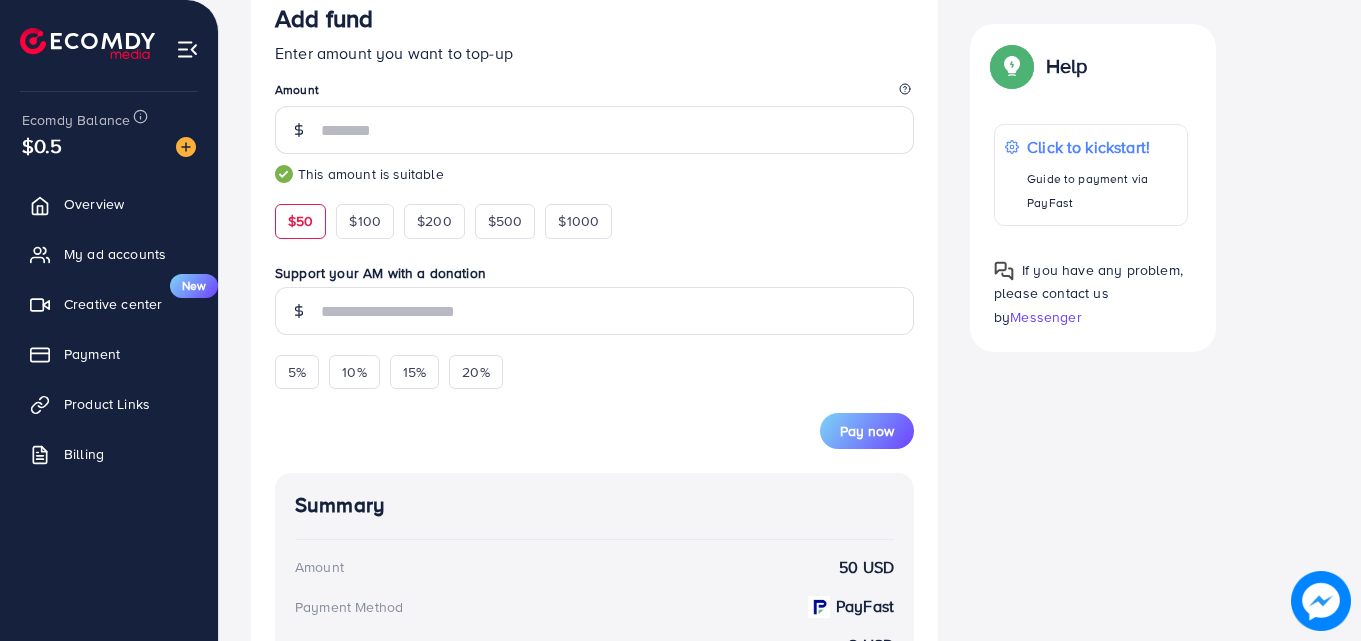 click on "5% 10% 15% 20%" at bounding box center (480, 367) 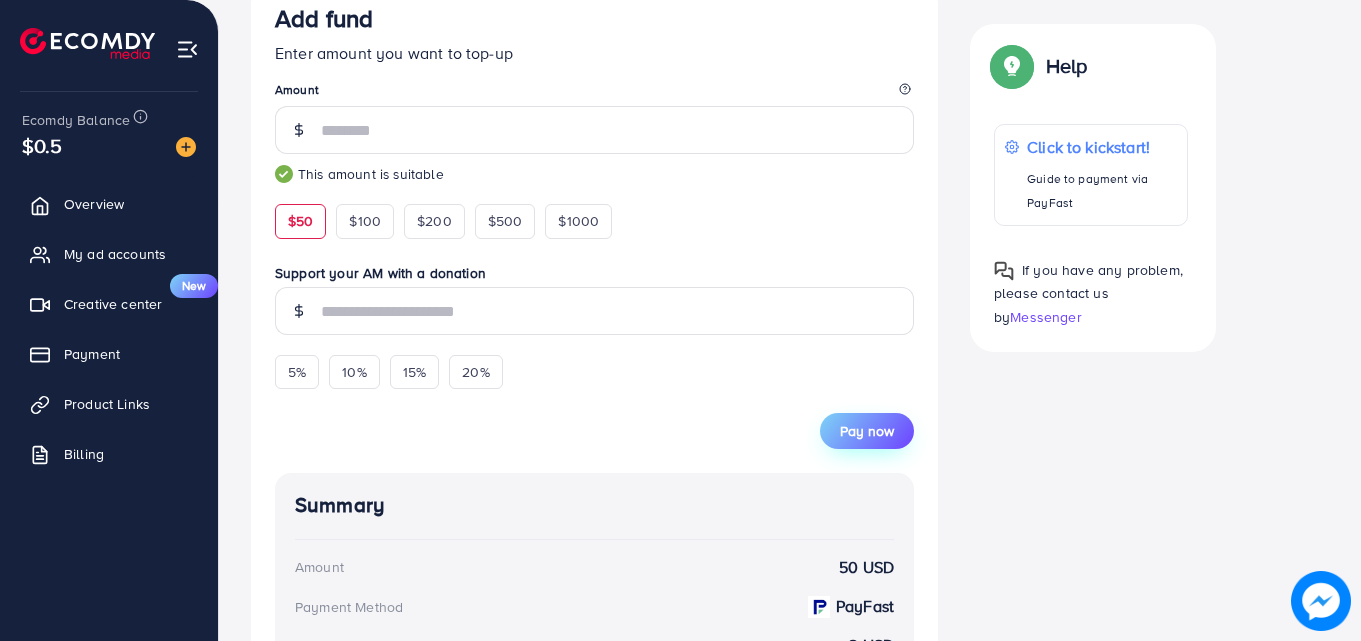 click on "Pay now" at bounding box center (867, 431) 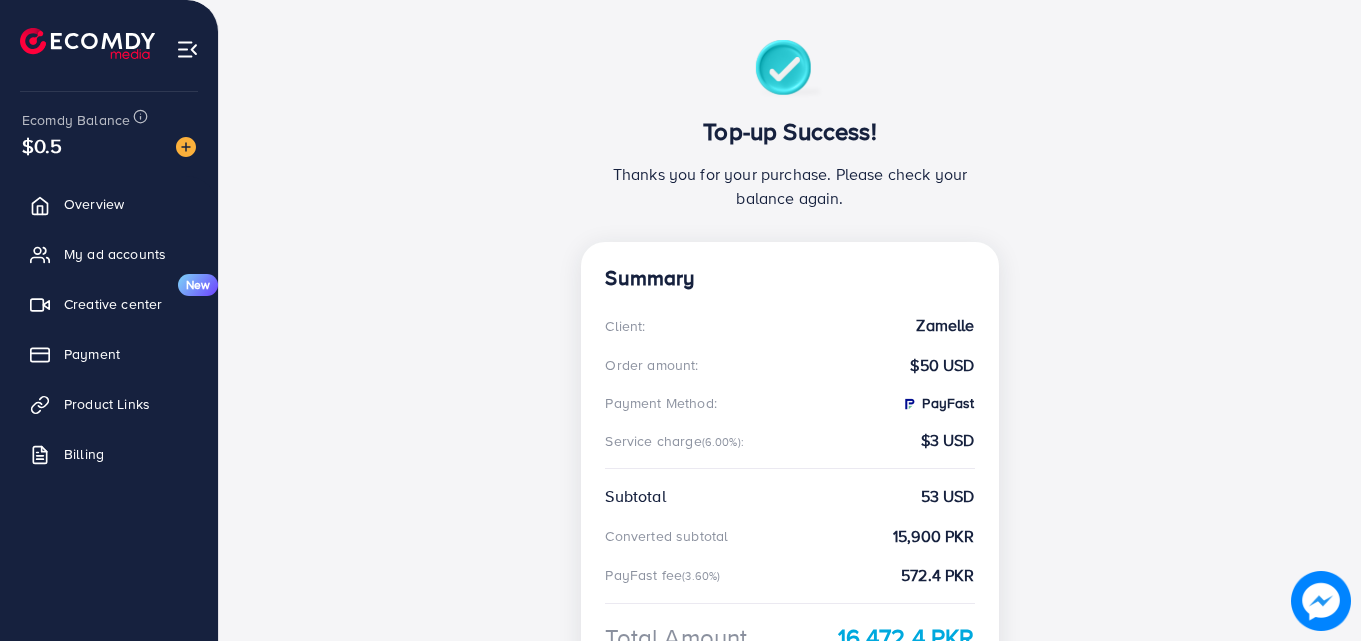 scroll, scrollTop: 92, scrollLeft: 0, axis: vertical 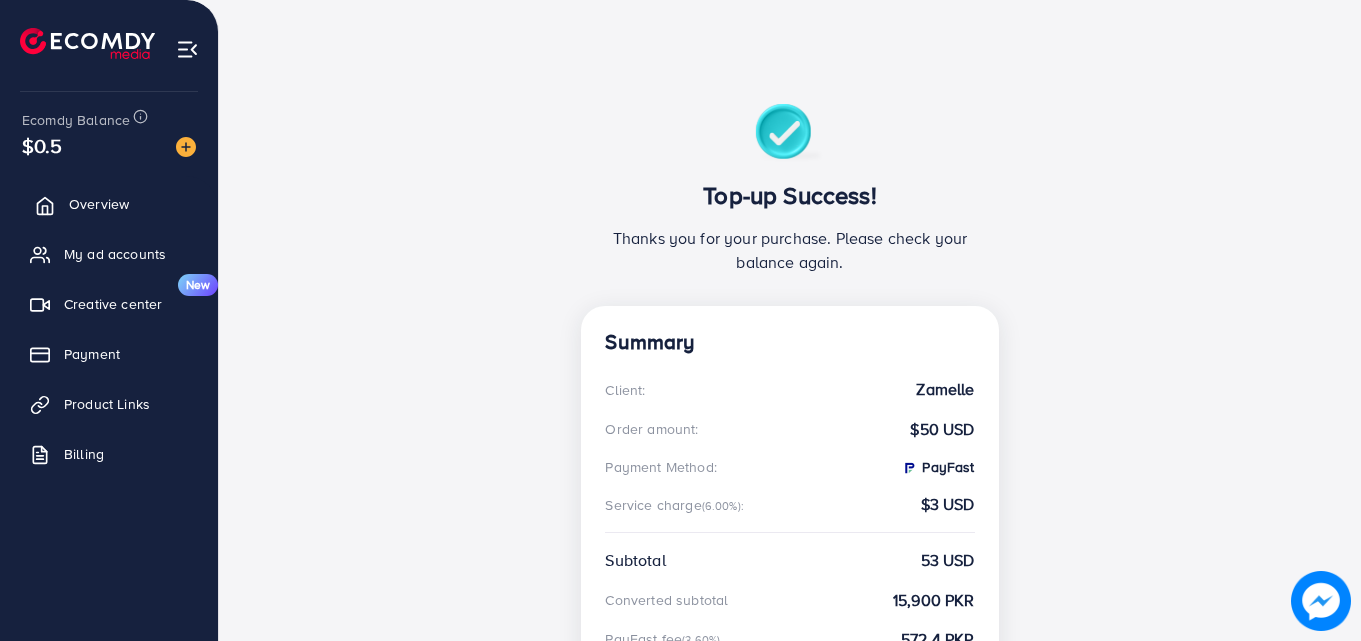 click on "Overview" at bounding box center [99, 204] 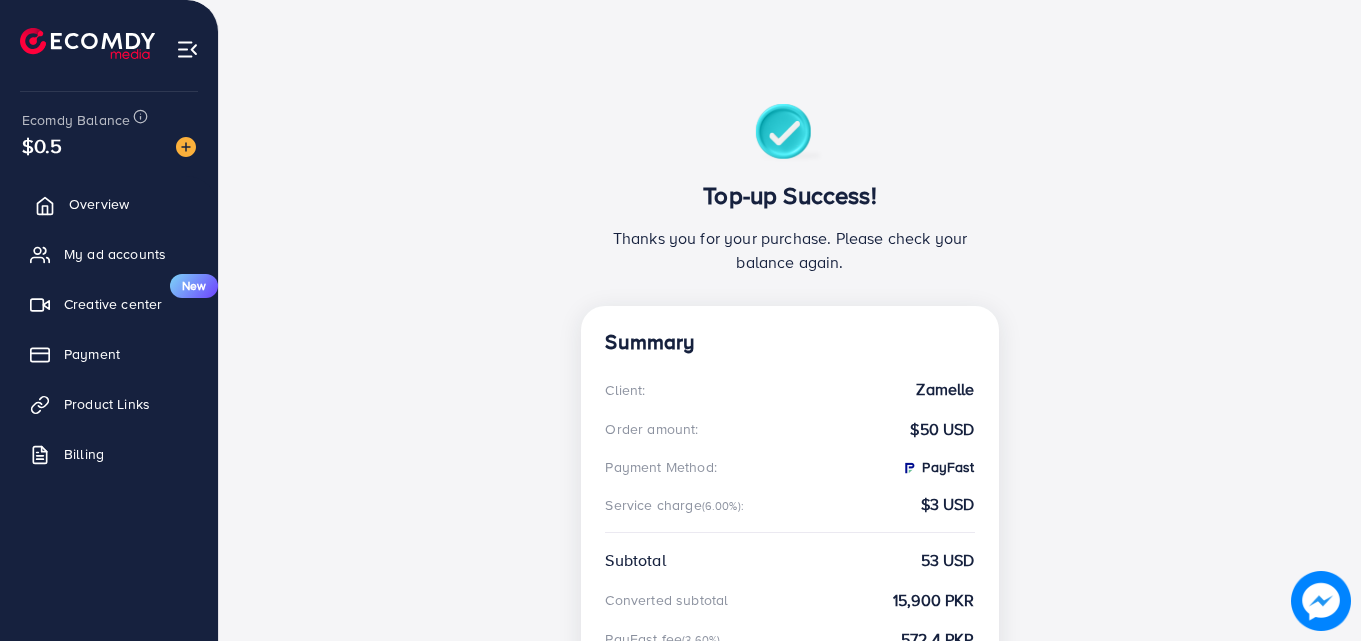 scroll, scrollTop: 0, scrollLeft: 0, axis: both 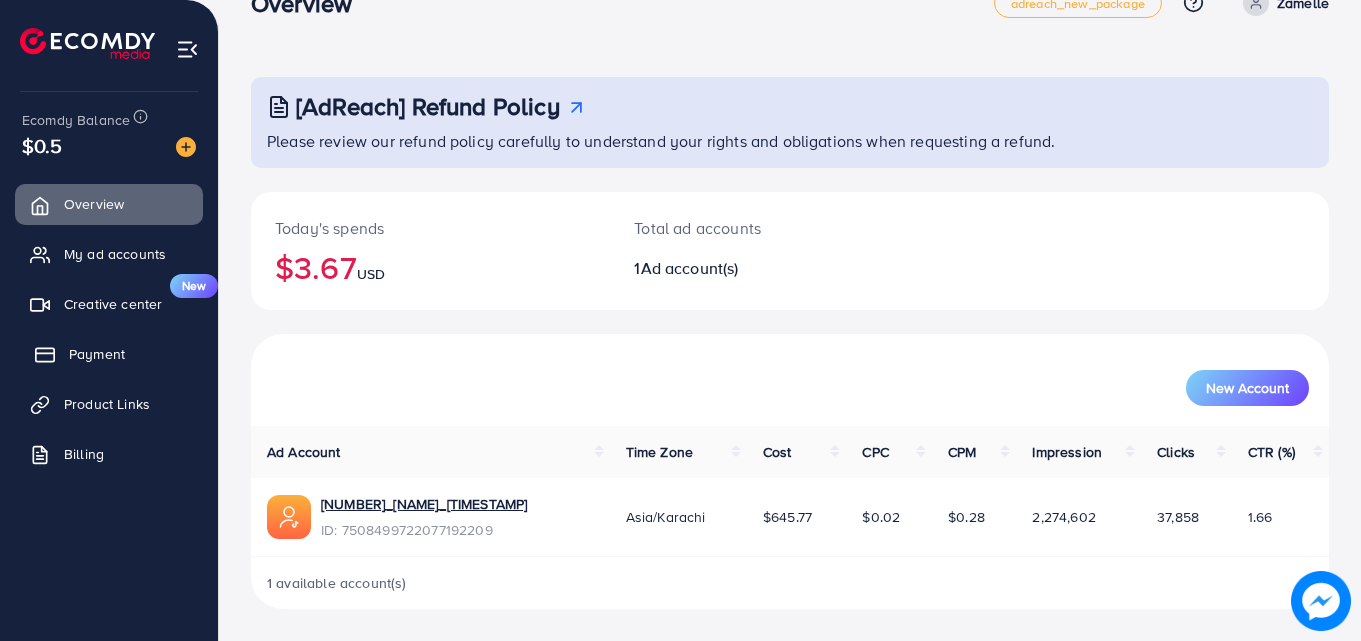click on "Payment" at bounding box center [109, 354] 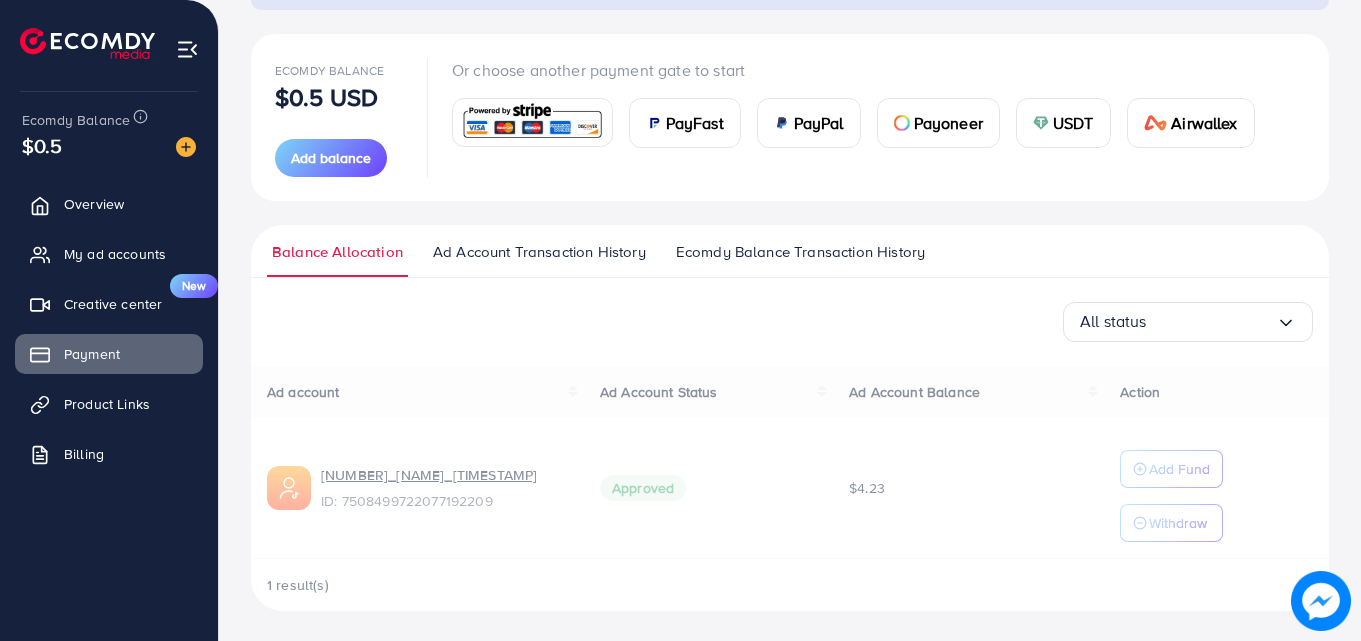 scroll, scrollTop: 207, scrollLeft: 0, axis: vertical 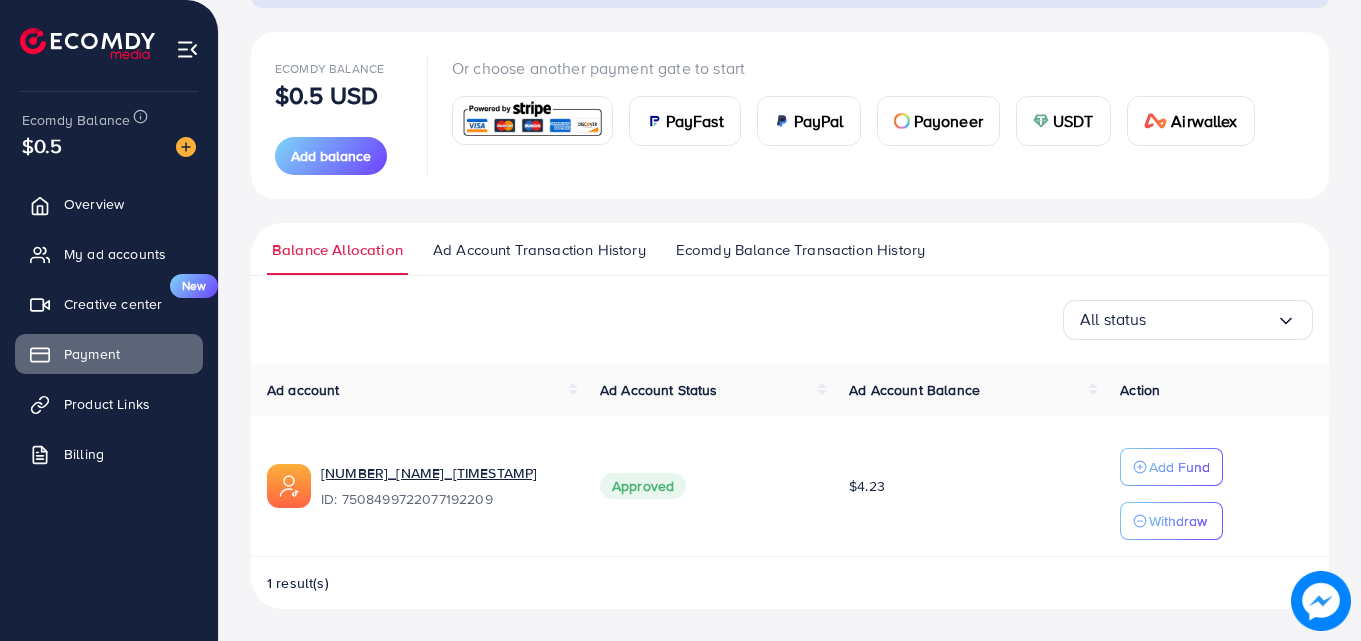 click on "Balance Allocation  Ad Account Transaction History   Ecomdy Balance Transaction History" at bounding box center (790, 249) 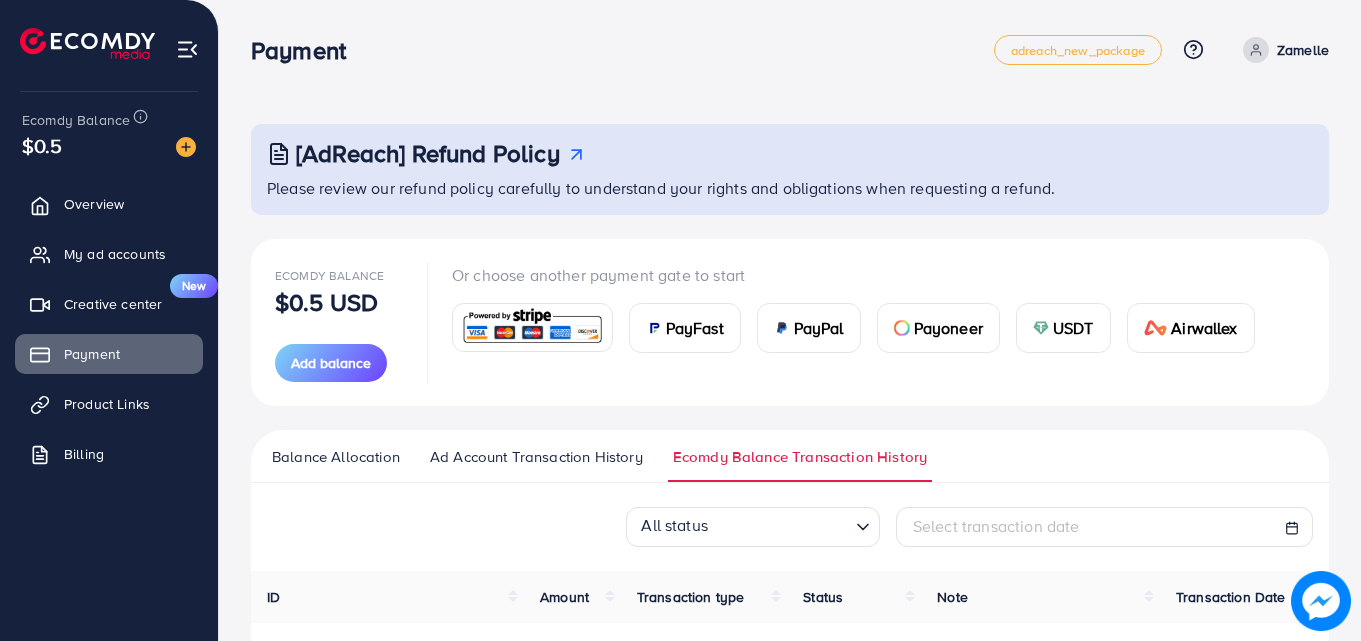 scroll, scrollTop: 200, scrollLeft: 0, axis: vertical 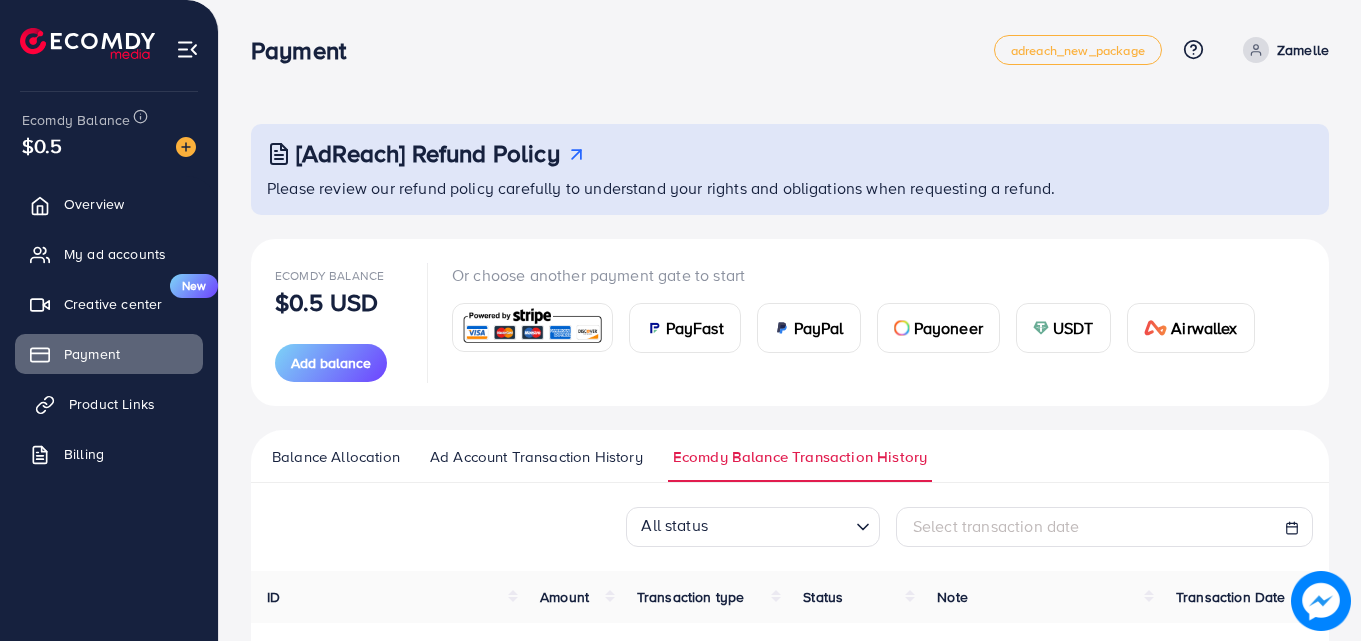 click on "Product Links" at bounding box center (109, 404) 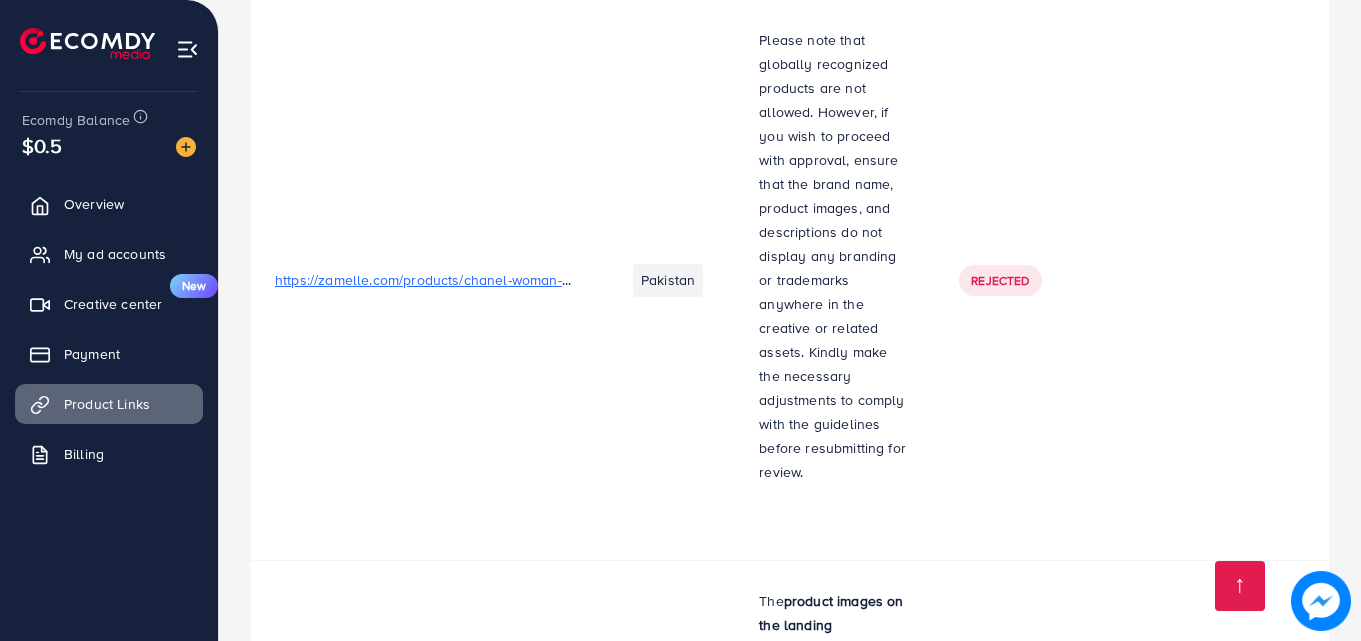 scroll, scrollTop: 3987, scrollLeft: 0, axis: vertical 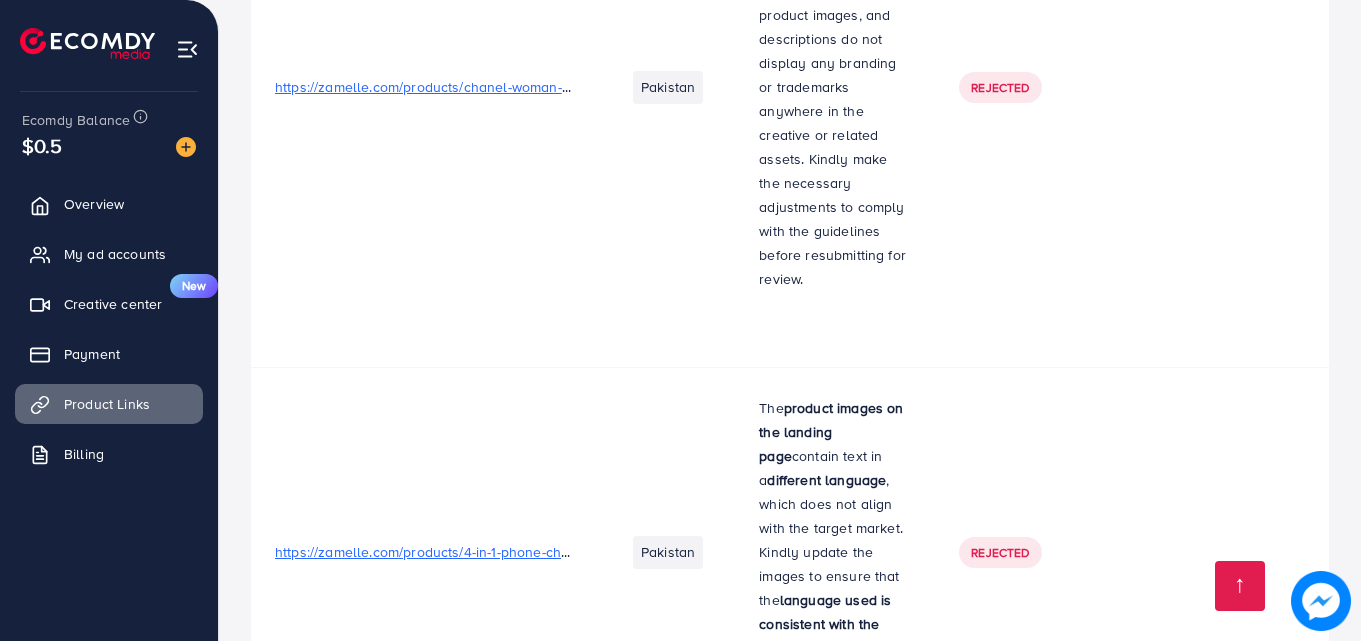 click on "https://zamelle.com/products/4-in-1-phone-charger" at bounding box center (435, 552) 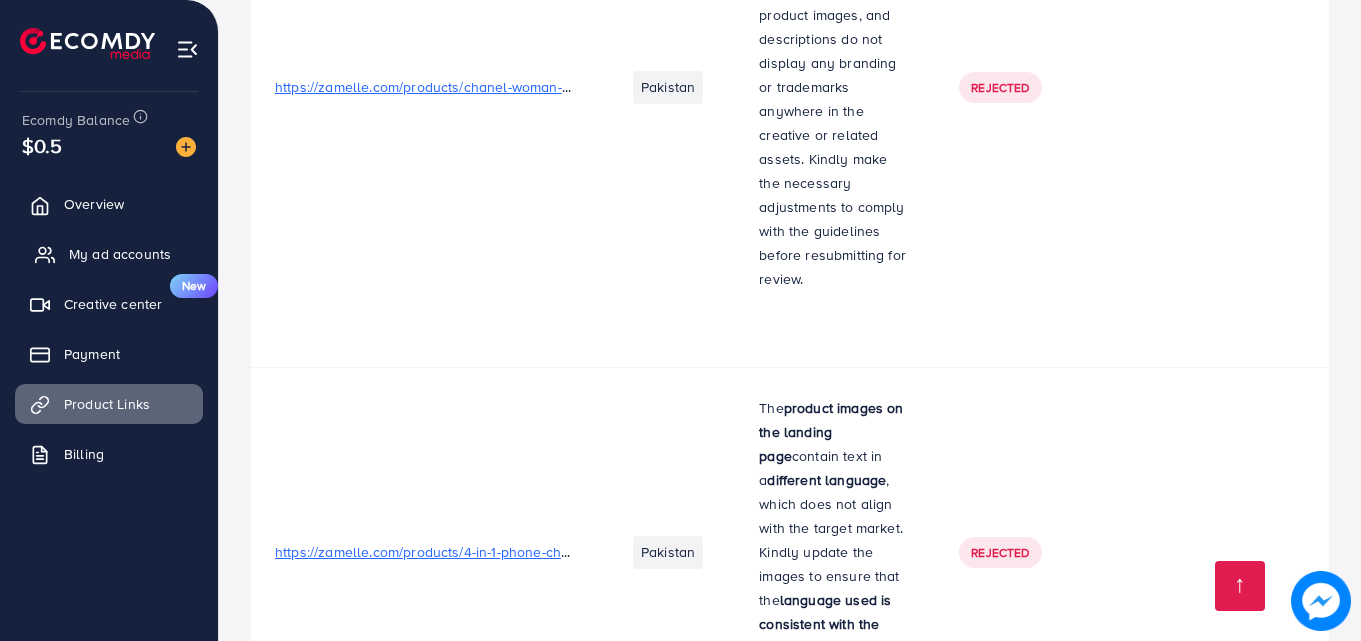 click on "My ad accounts" at bounding box center [109, 254] 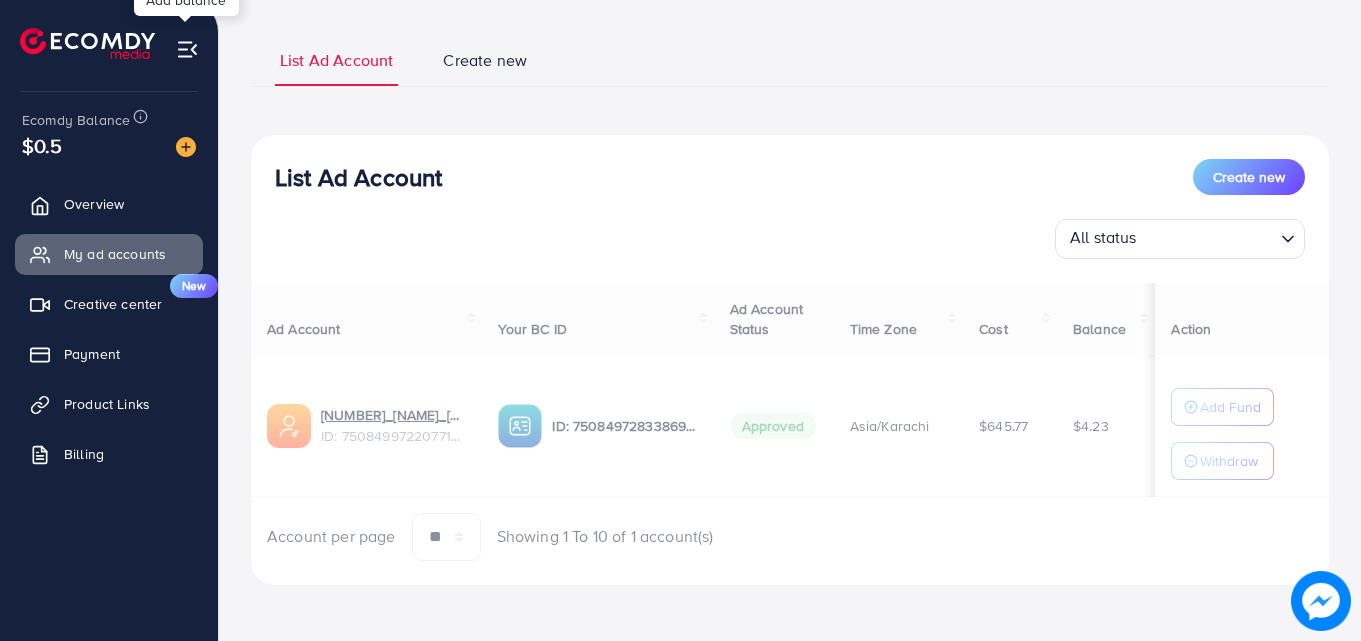 click at bounding box center [186, 147] 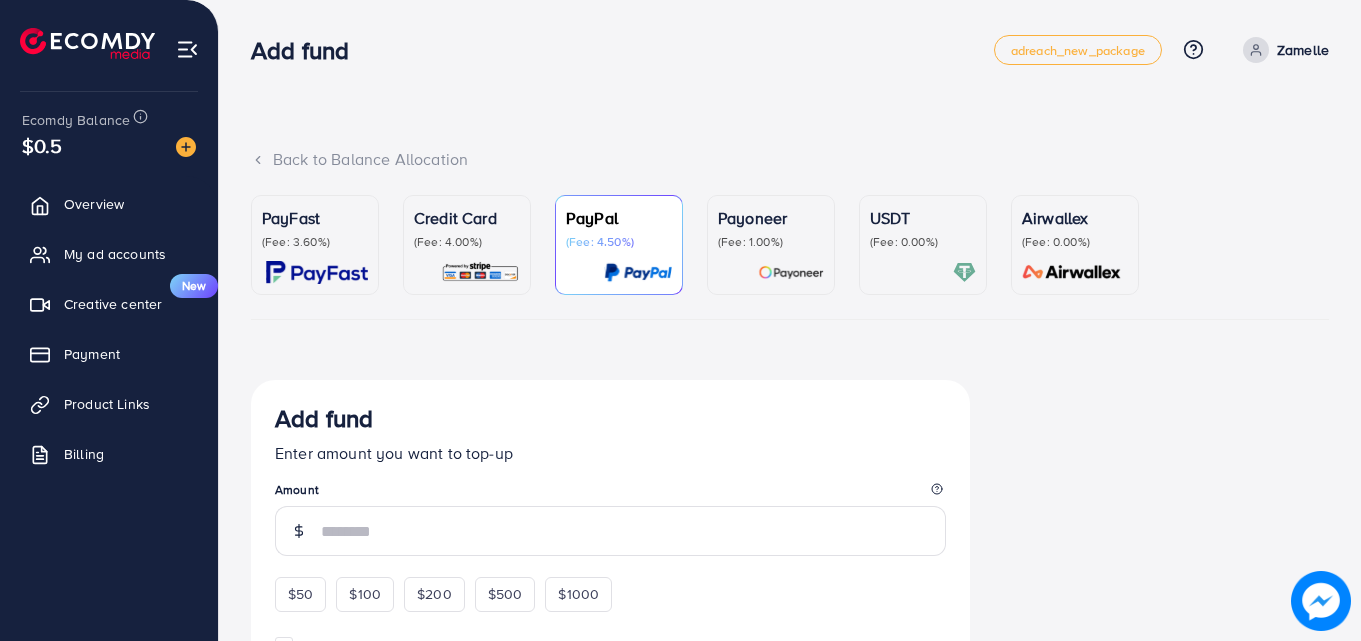 click on "(Fee: 3.60%)" at bounding box center [315, 242] 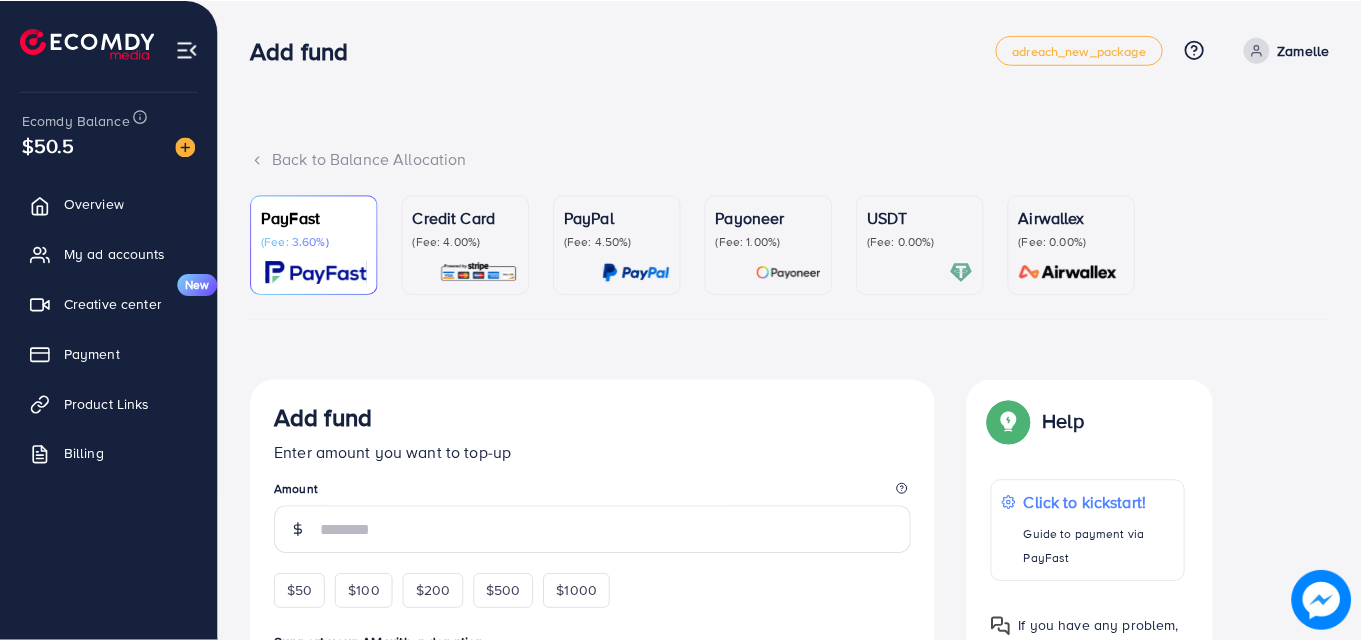 scroll, scrollTop: 0, scrollLeft: 0, axis: both 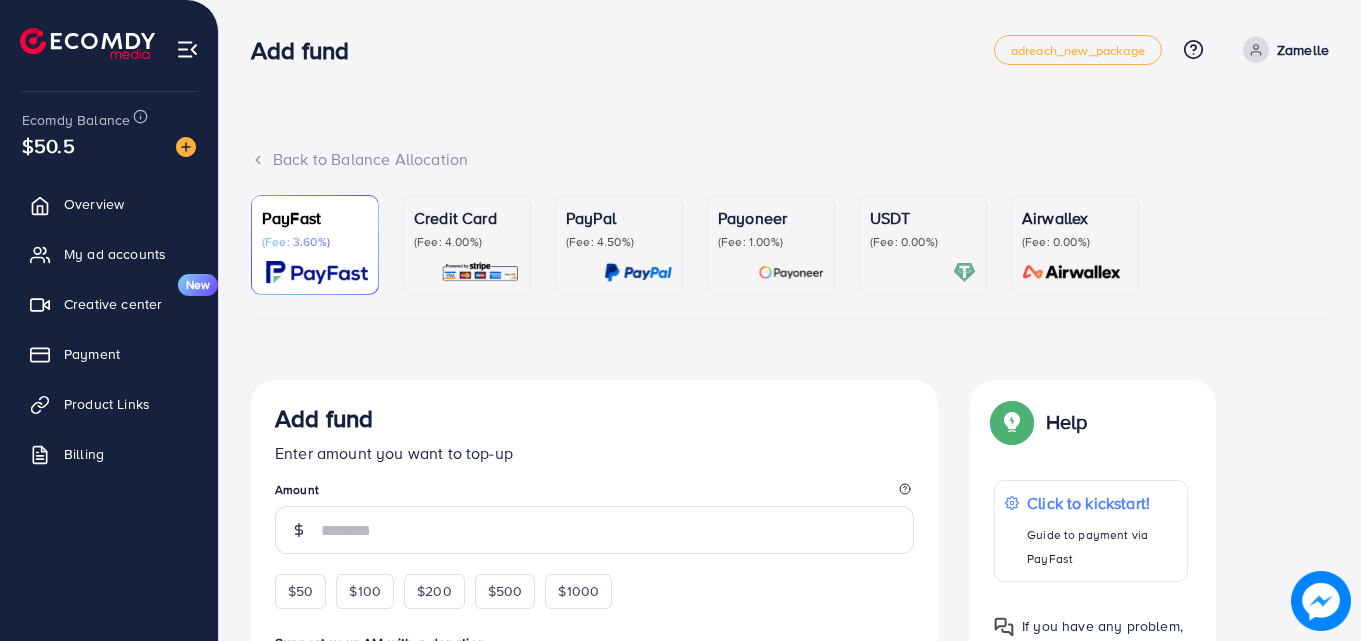 drag, startPoint x: 156, startPoint y: 251, endPoint x: 632, endPoint y: 625, distance: 605.3528 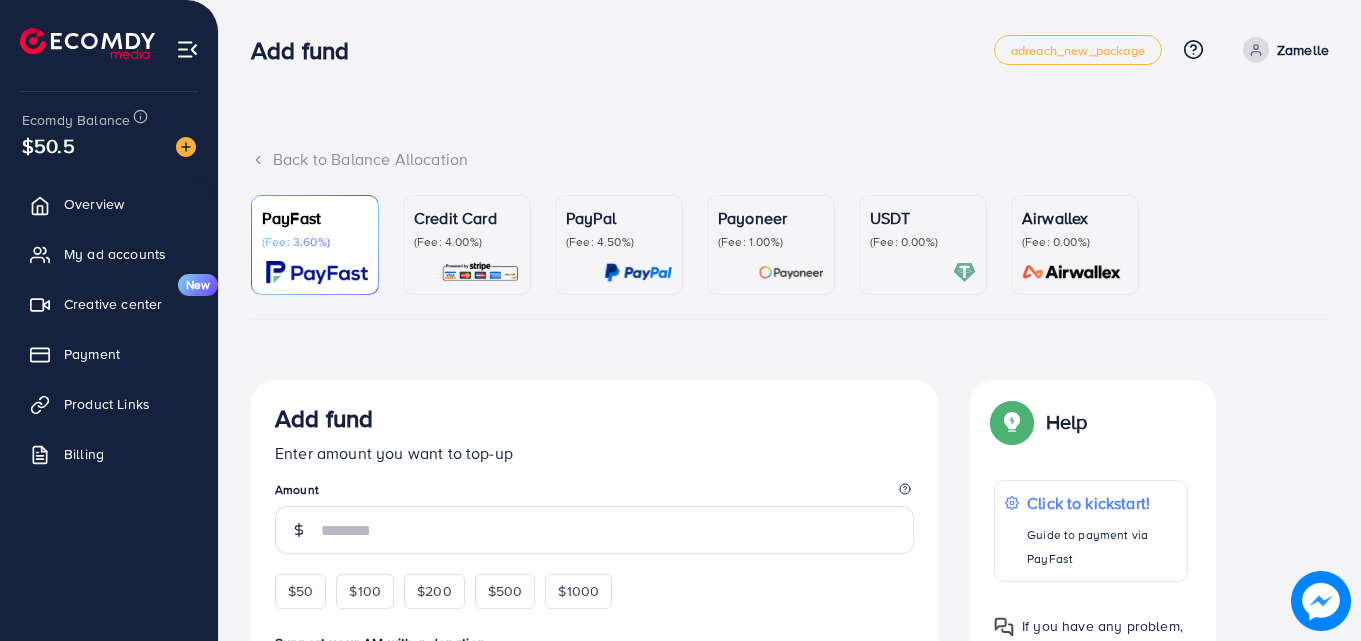 click on "My ad accounts" at bounding box center [115, 254] 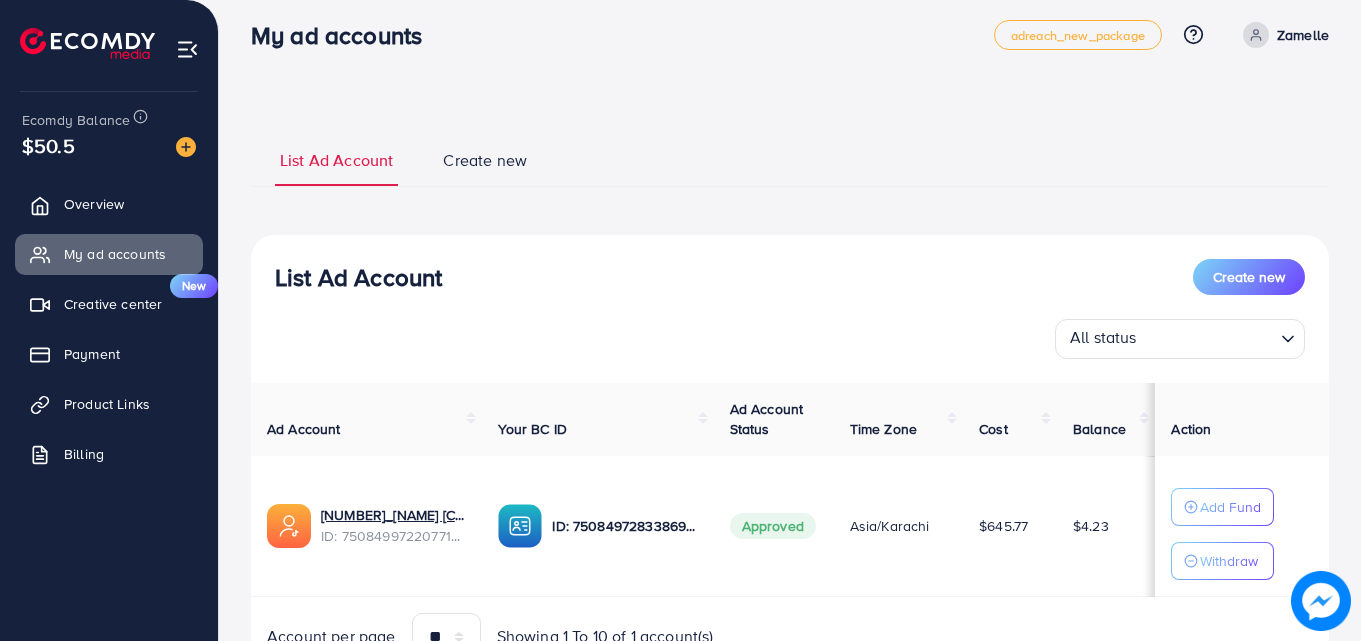 scroll, scrollTop: 0, scrollLeft: 0, axis: both 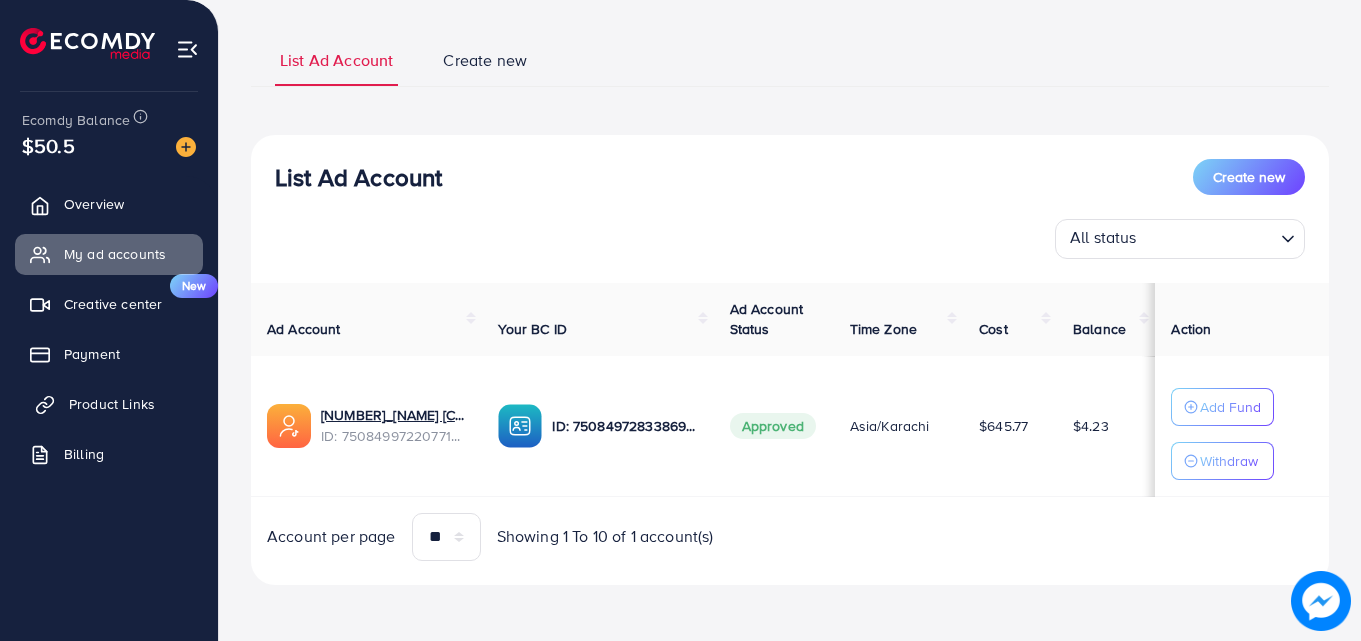 click on "Product Links" at bounding box center [112, 404] 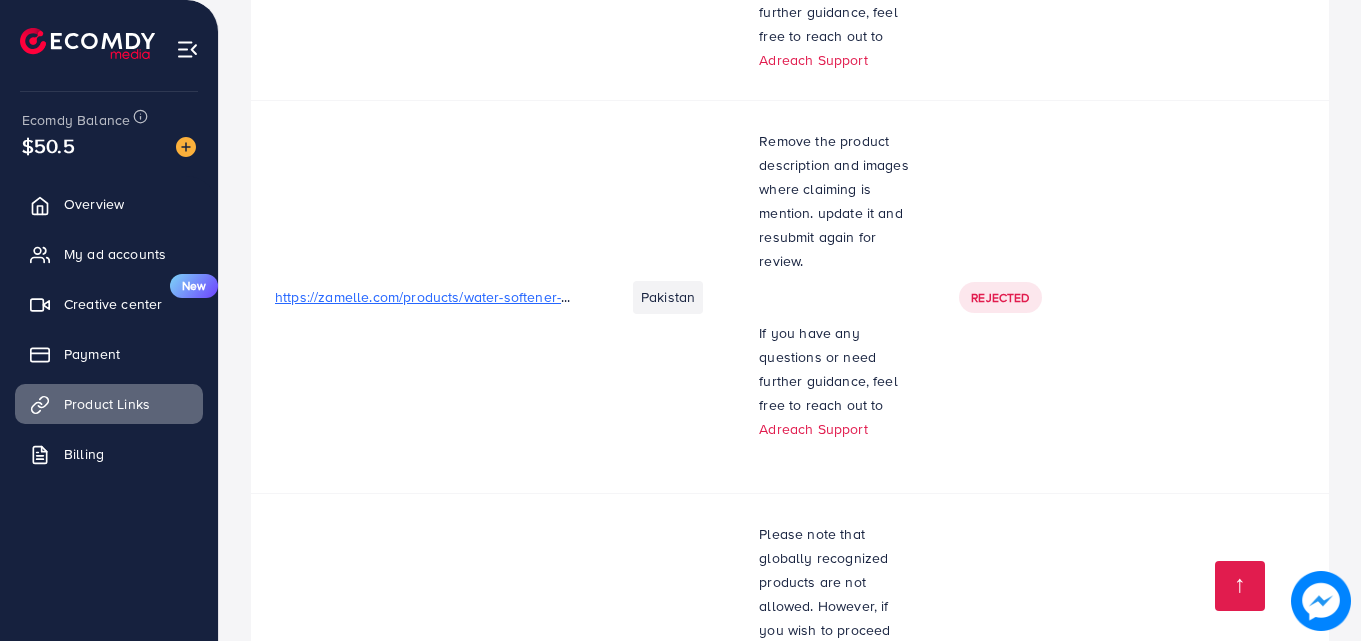 scroll, scrollTop: 4287, scrollLeft: 0, axis: vertical 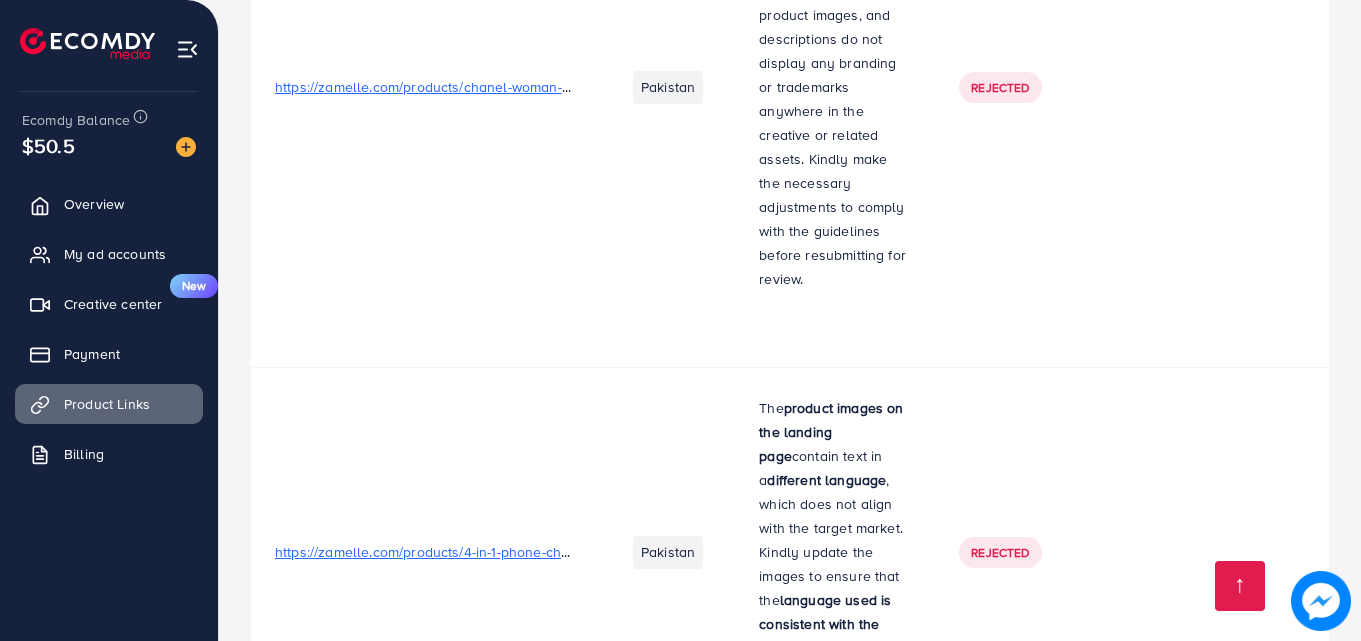 click on "https://zamelle.com/products/4-in-1-phone-charger" at bounding box center (435, 552) 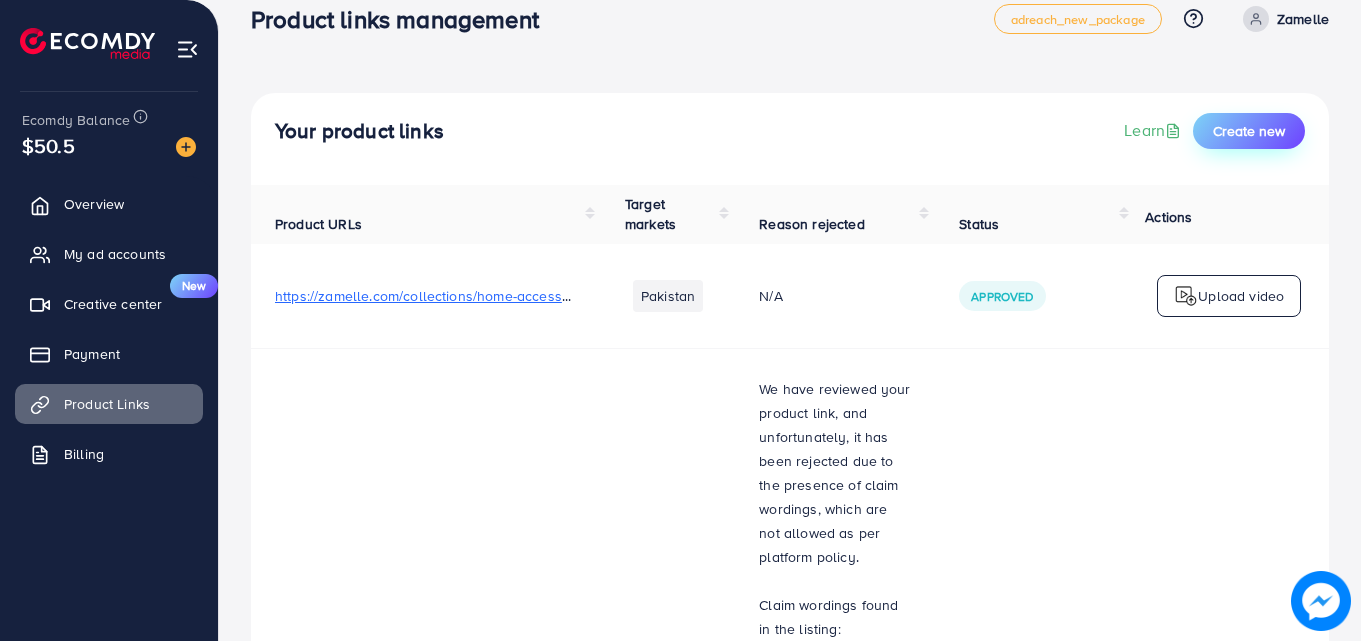 scroll, scrollTop: 0, scrollLeft: 0, axis: both 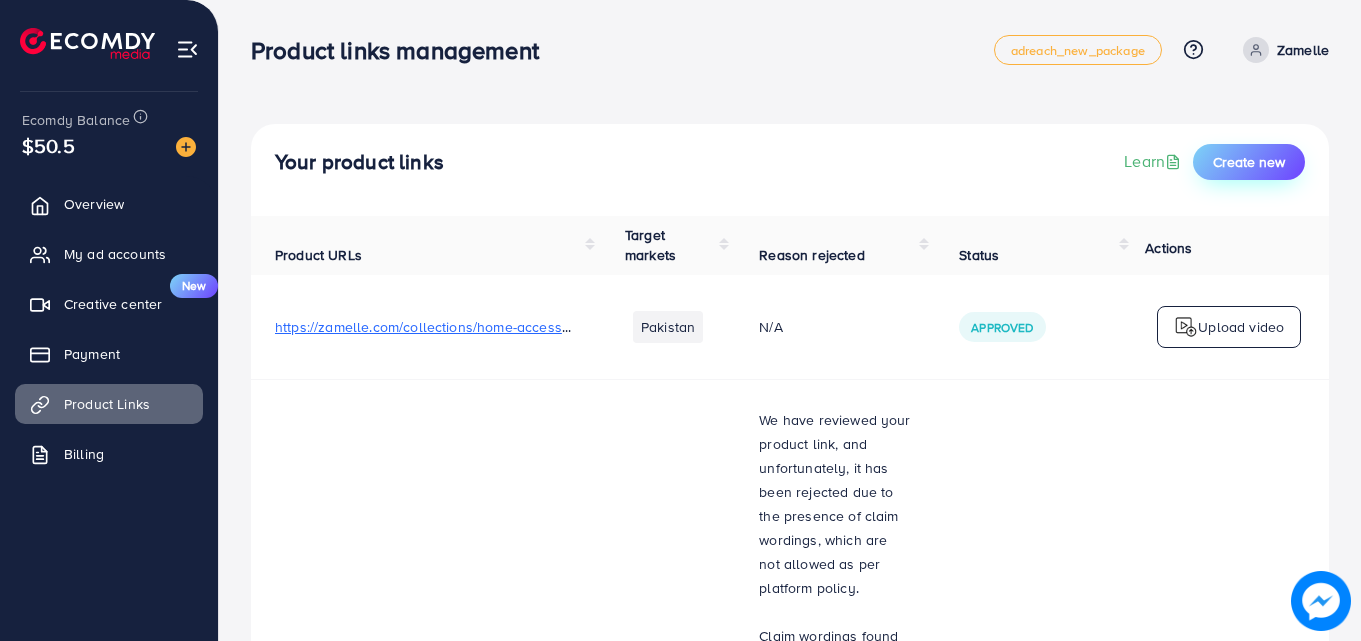 click on "Create new" at bounding box center (1249, 162) 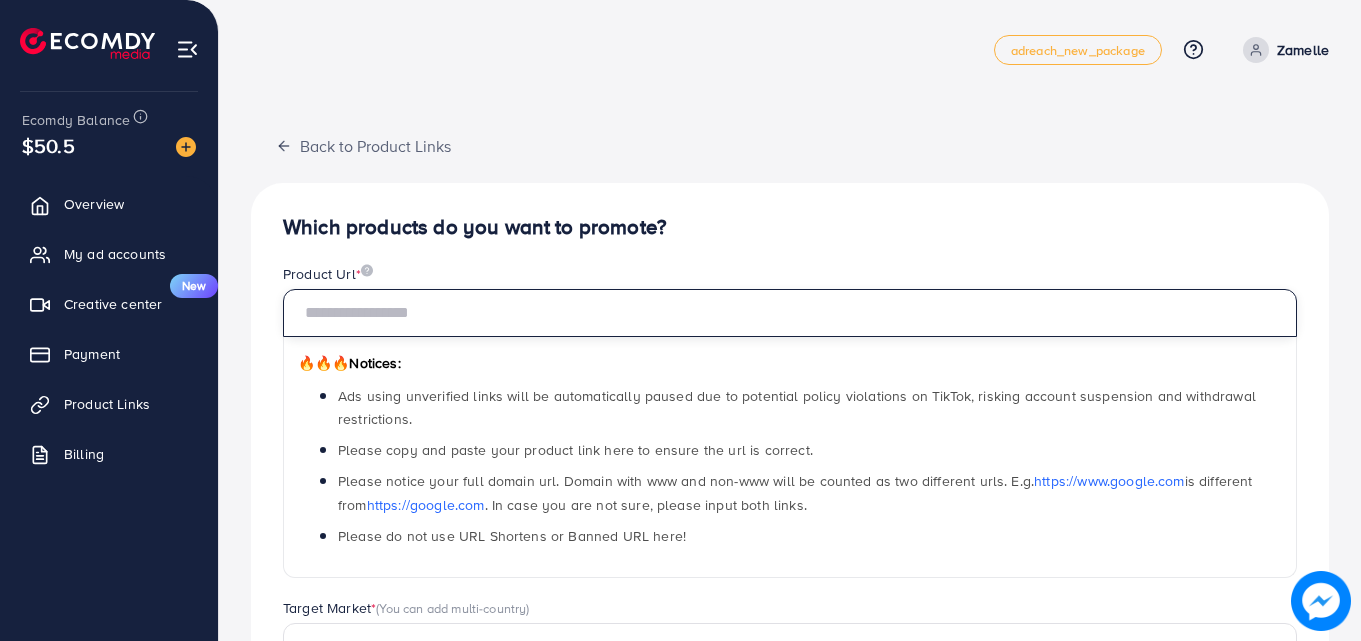 click at bounding box center (790, 313) 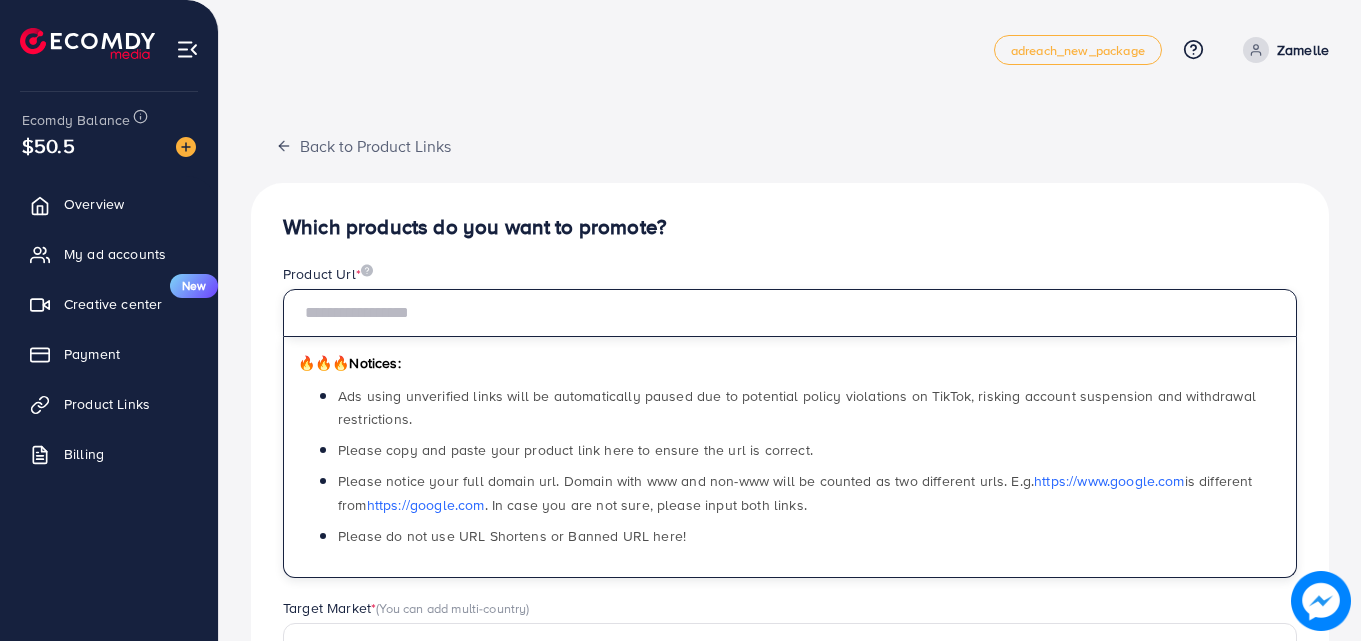 paste on "**********" 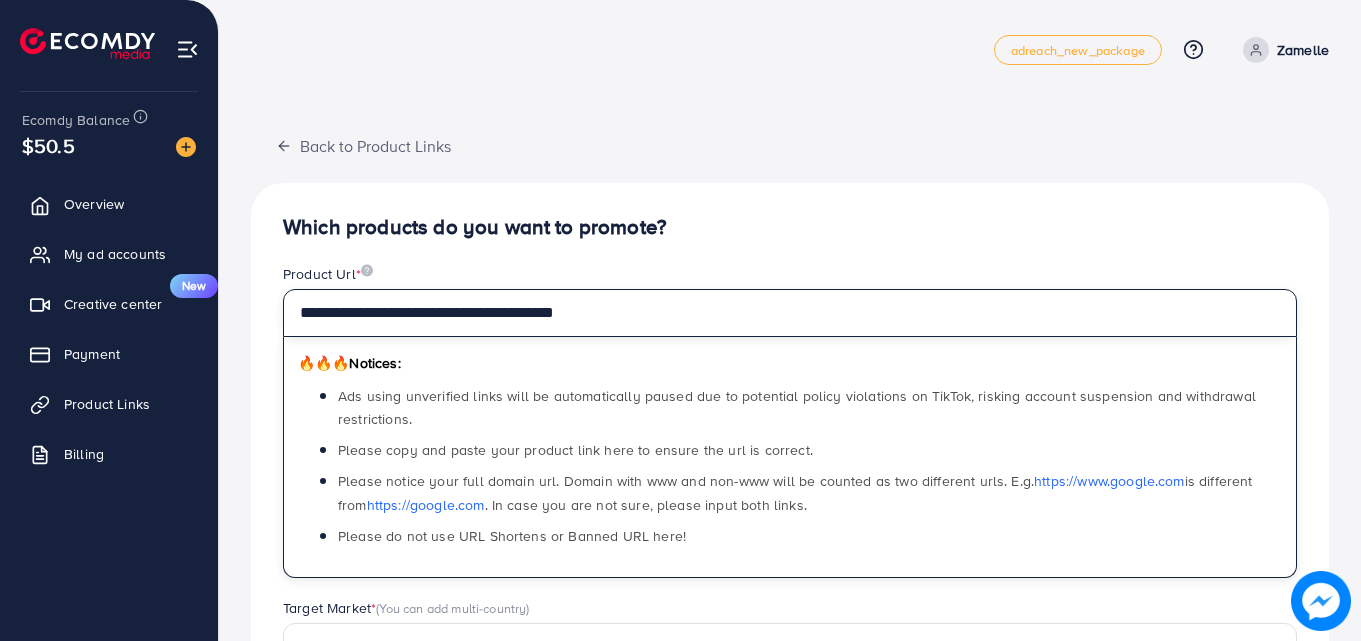 type on "**********" 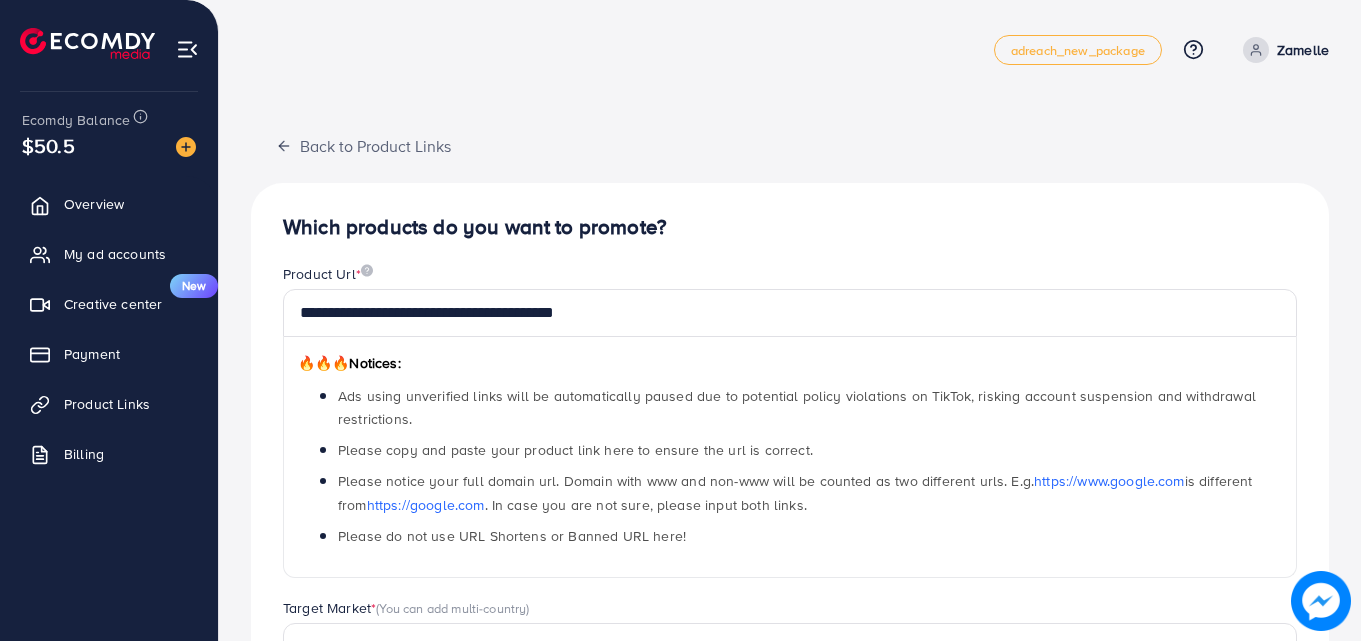 click on "**********" at bounding box center (790, 637) 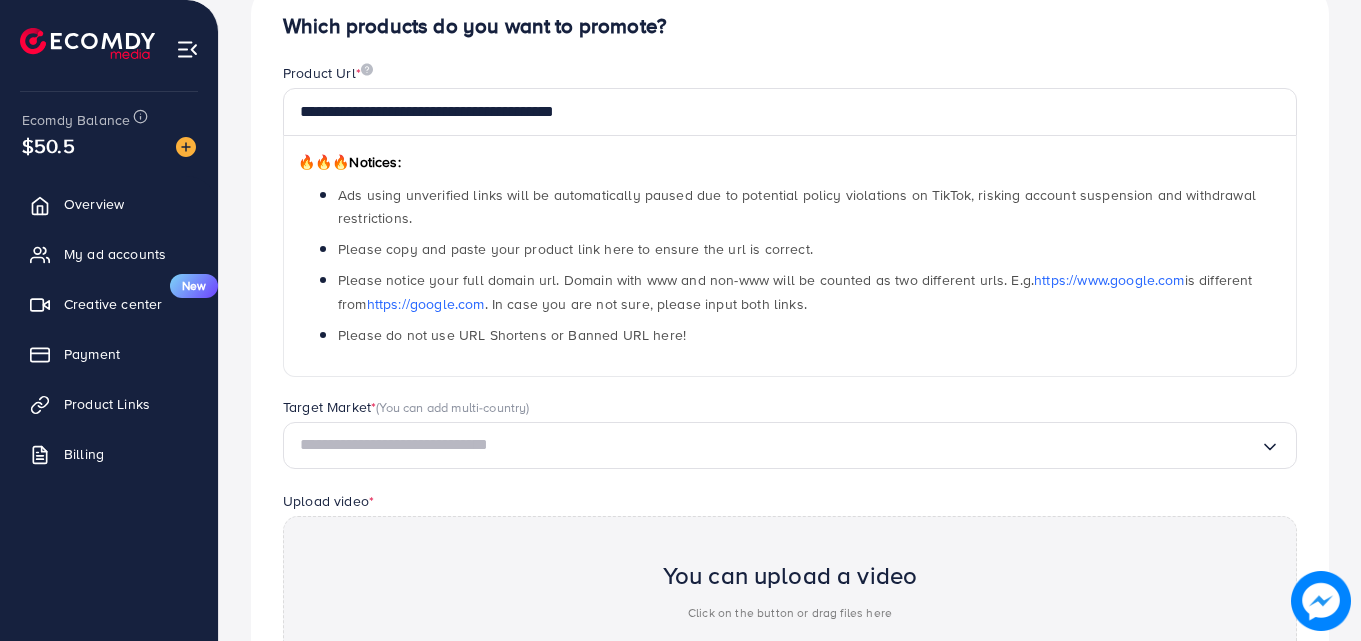 scroll, scrollTop: 482, scrollLeft: 0, axis: vertical 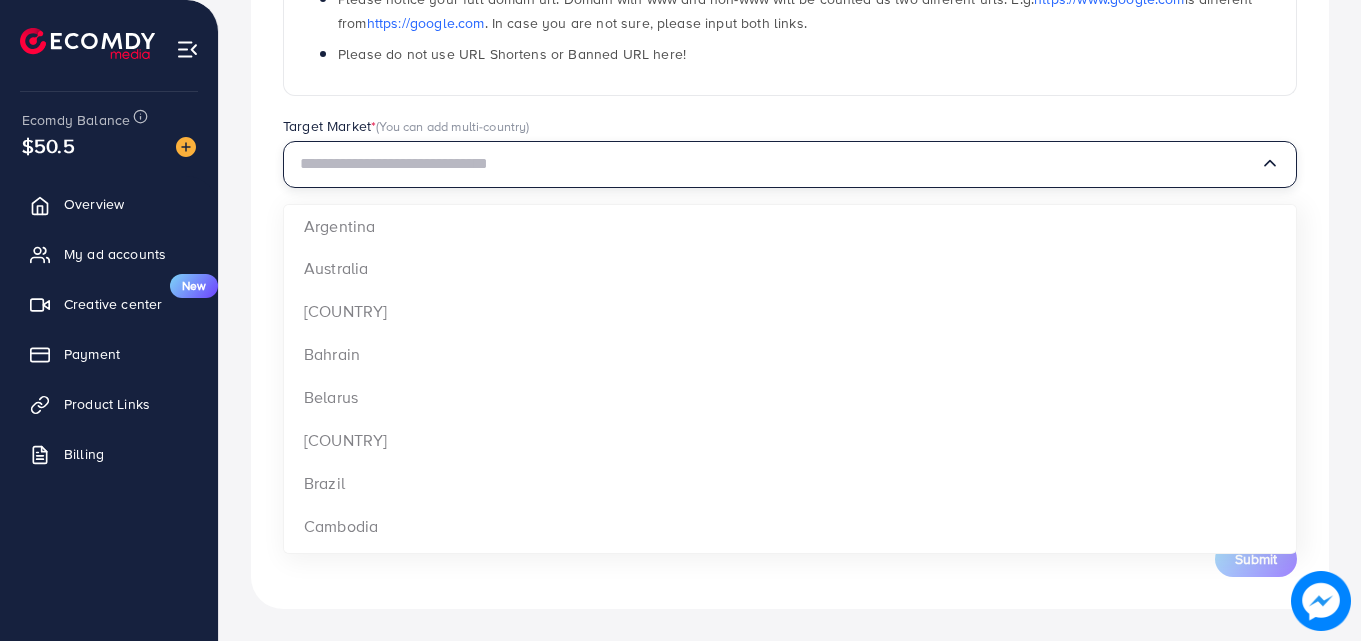 click at bounding box center [780, 164] 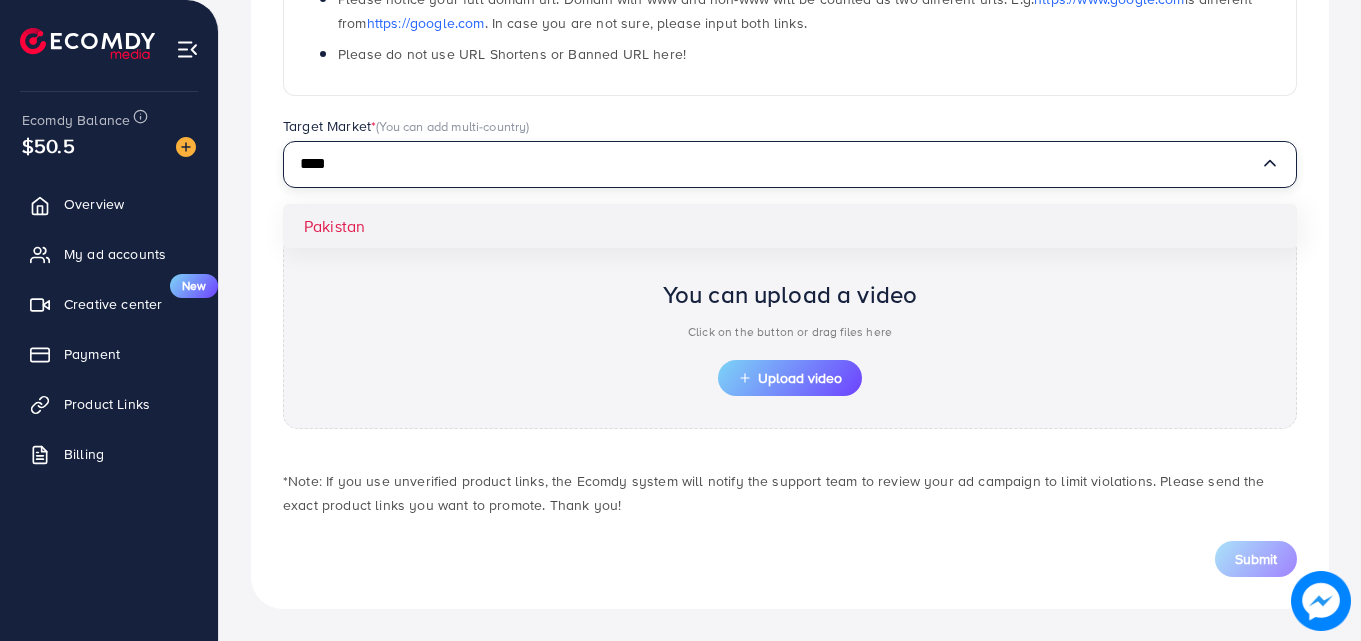 type on "****" 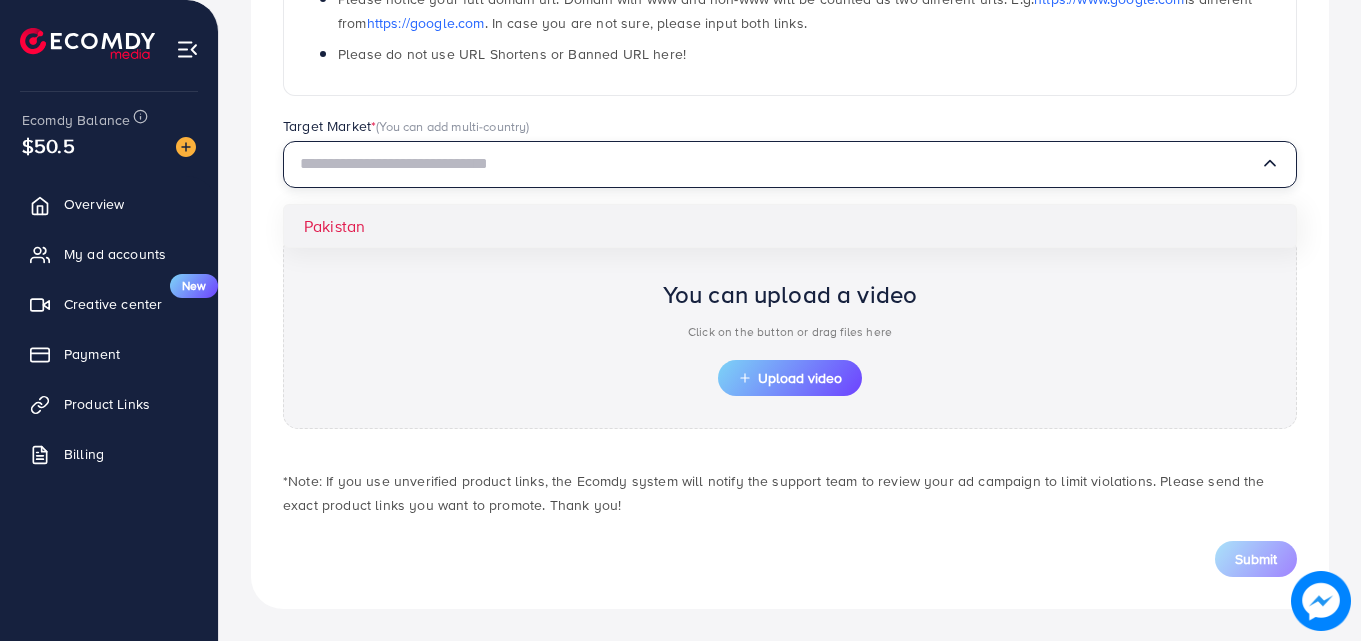 click on "**********" at bounding box center [790, 155] 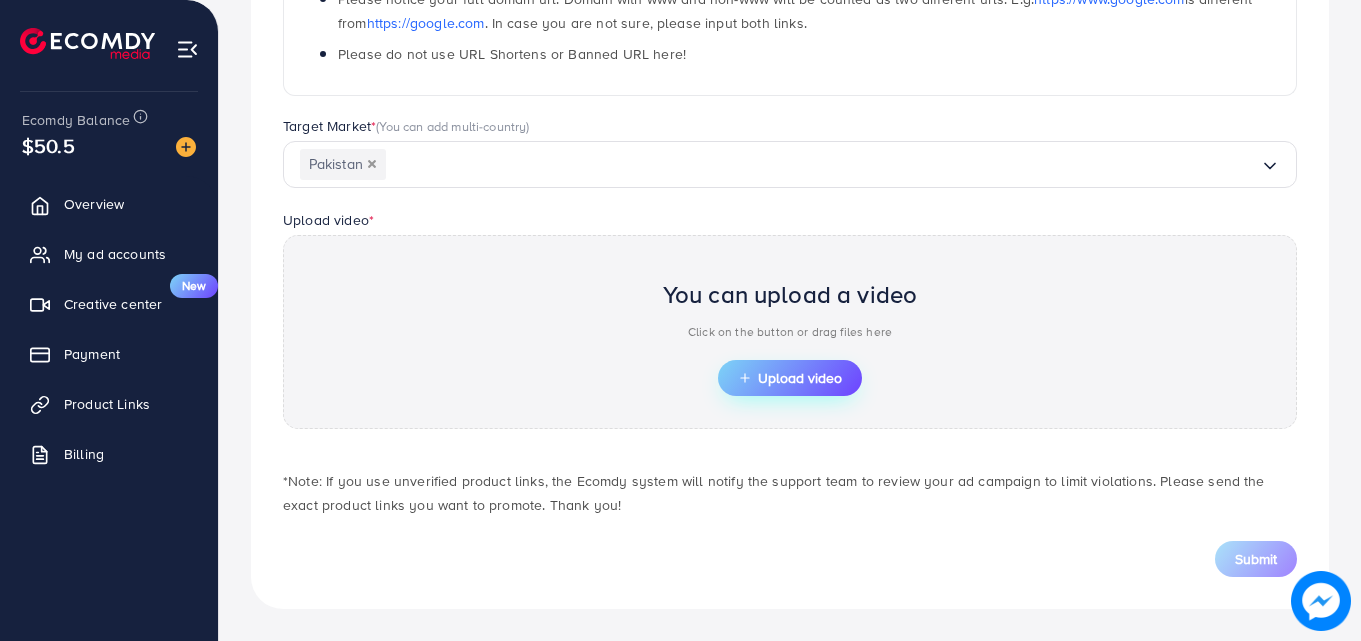 click on "Upload video" at bounding box center [790, 378] 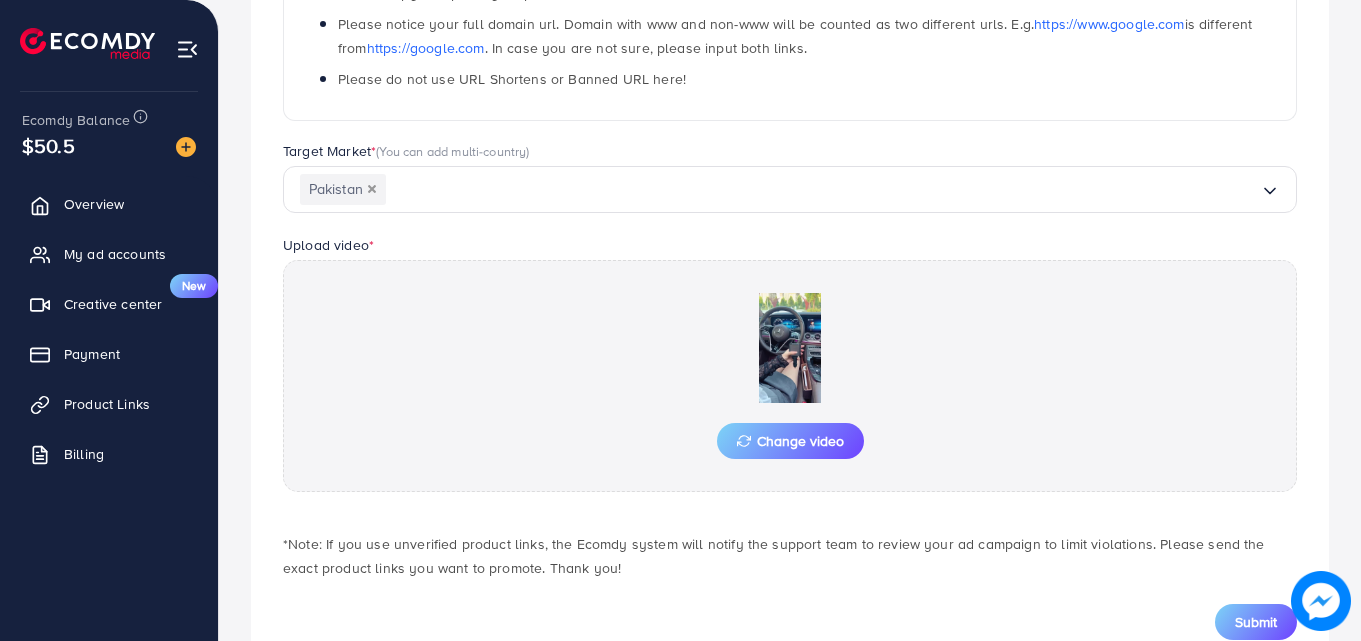 scroll, scrollTop: 520, scrollLeft: 0, axis: vertical 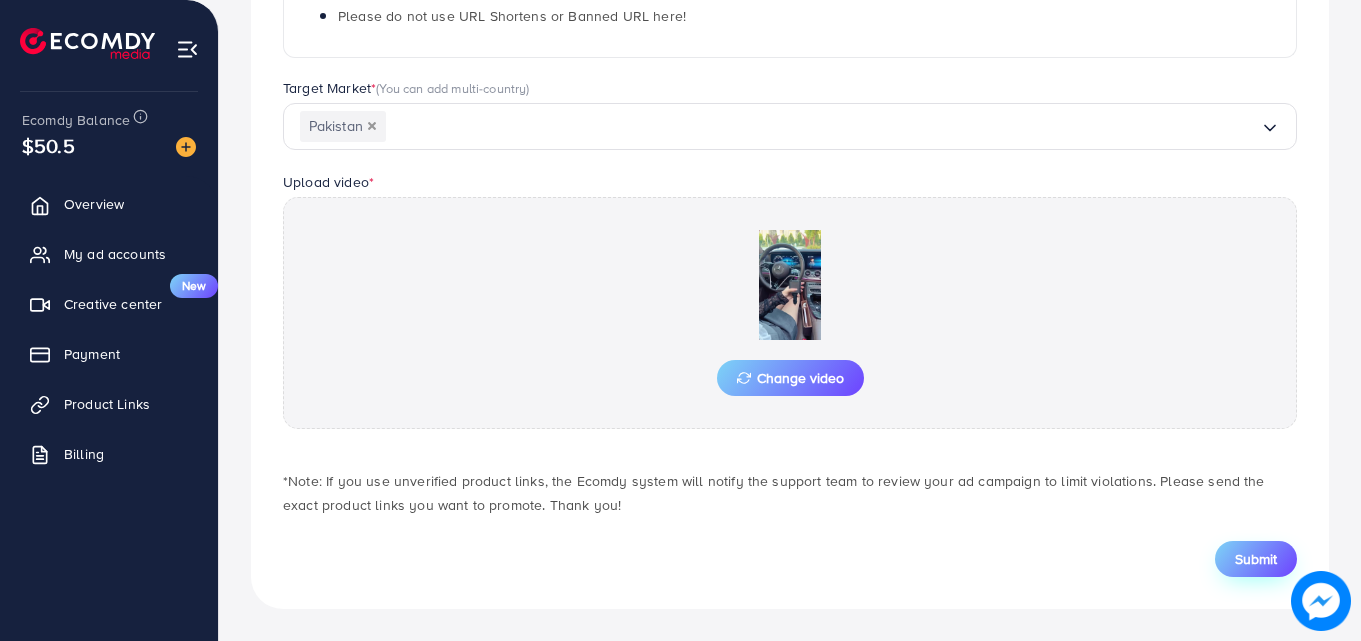click on "Submit" at bounding box center [1256, 559] 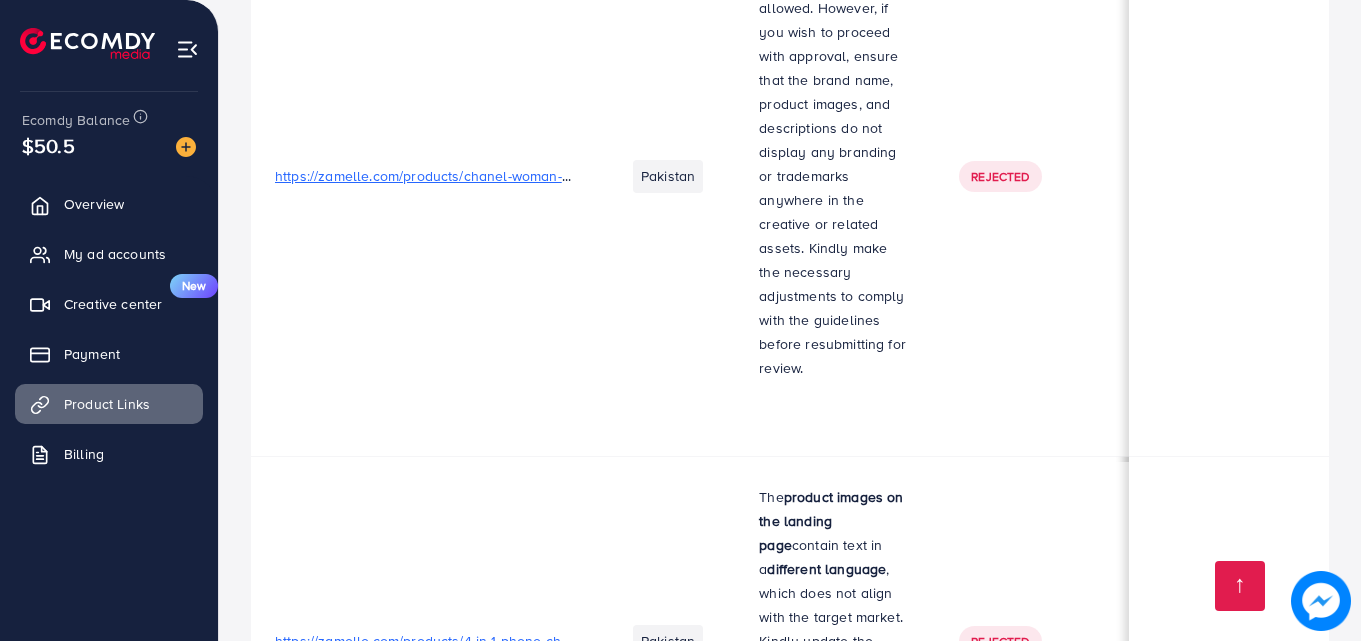 scroll, scrollTop: 4392, scrollLeft: 0, axis: vertical 